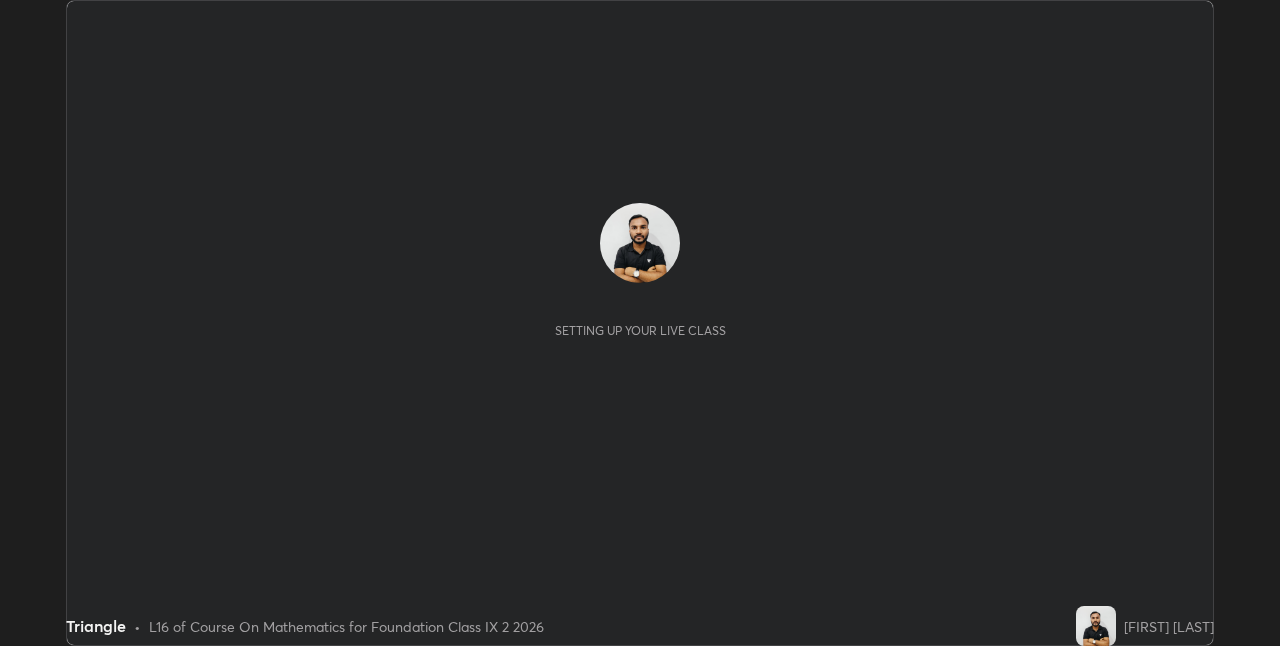 scroll, scrollTop: 0, scrollLeft: 0, axis: both 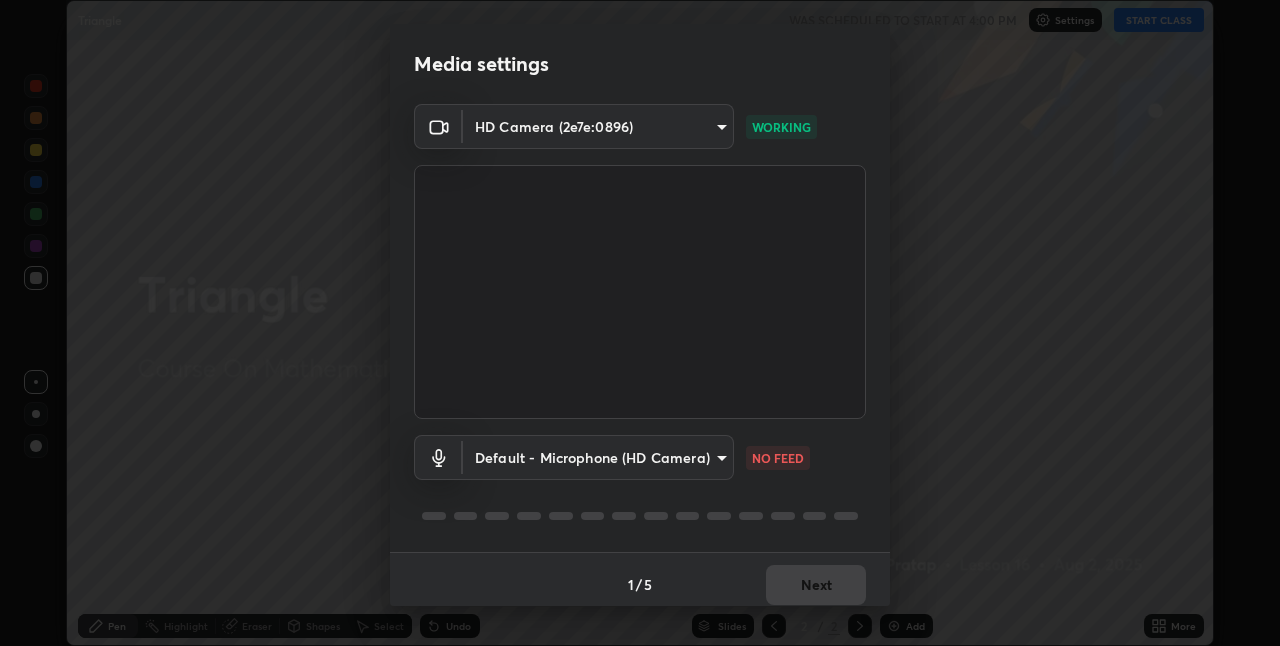 click on "Erase all Triangle WAS SCHEDULED TO START AT 4:00 PM Settings START CLASS Setting up your live class Triangle • L16 of Course On Mathematics for Foundation Class IX 2 2026 [FIRST] [LAST] Pen Highlight Eraser Shapes Select Undo Slides 2 / 2 Add More Enable hand raising Enable raise hand to speak to learners. Once enabled, chat will be turned off temporarily. Enable x No doubts shared Encourage your learners to ask a doubt for better clarity Report an issue Reason for reporting Buffering Chat not working Audio - Video sync issue Educator video quality low Attach an image Report Media settings HD Camera ([CAMERA_ID]) [HASH] WORKING Default - Microphone (HD Camera) default NO FEED 1 / 5 Next" at bounding box center [640, 323] 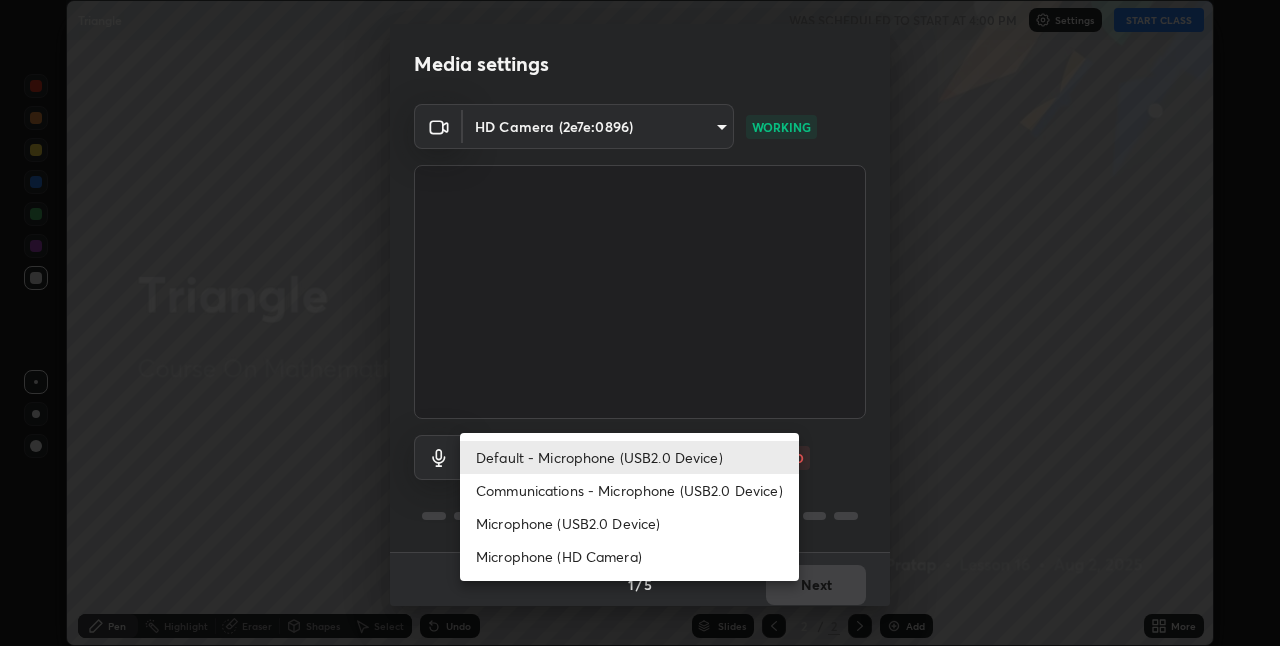 click on "Microphone (USB2.0 Device)" at bounding box center [629, 523] 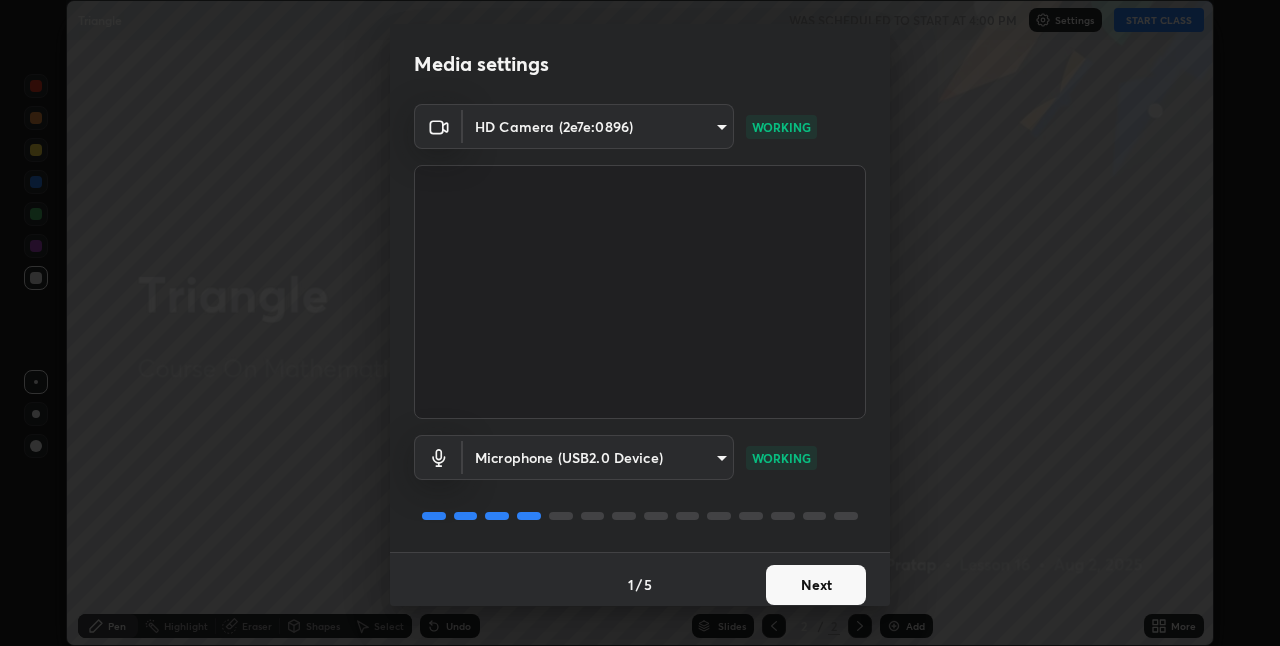 scroll, scrollTop: 10, scrollLeft: 0, axis: vertical 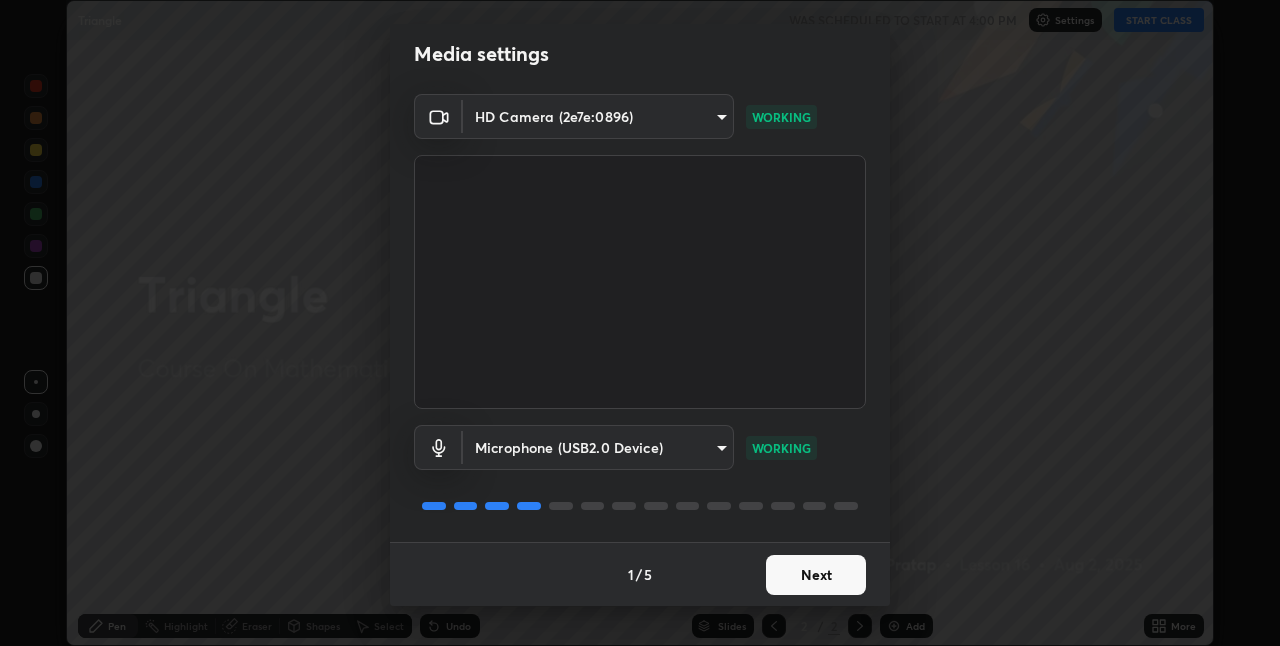 click on "Next" at bounding box center [816, 575] 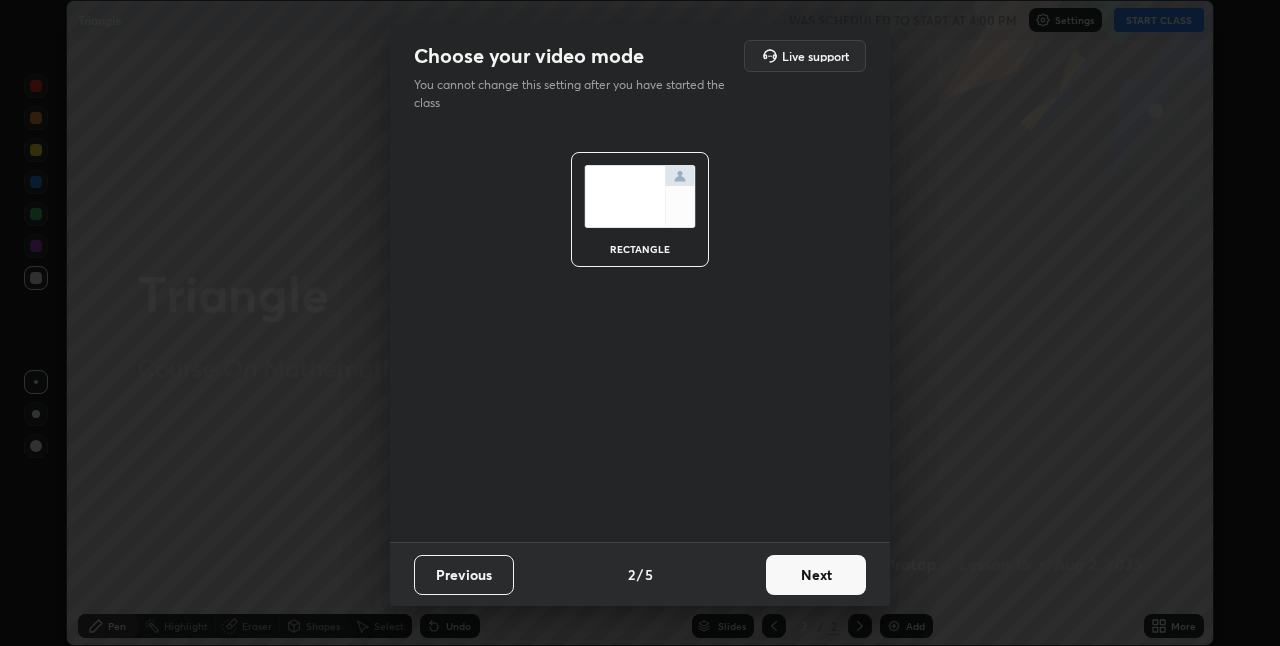 scroll, scrollTop: 0, scrollLeft: 0, axis: both 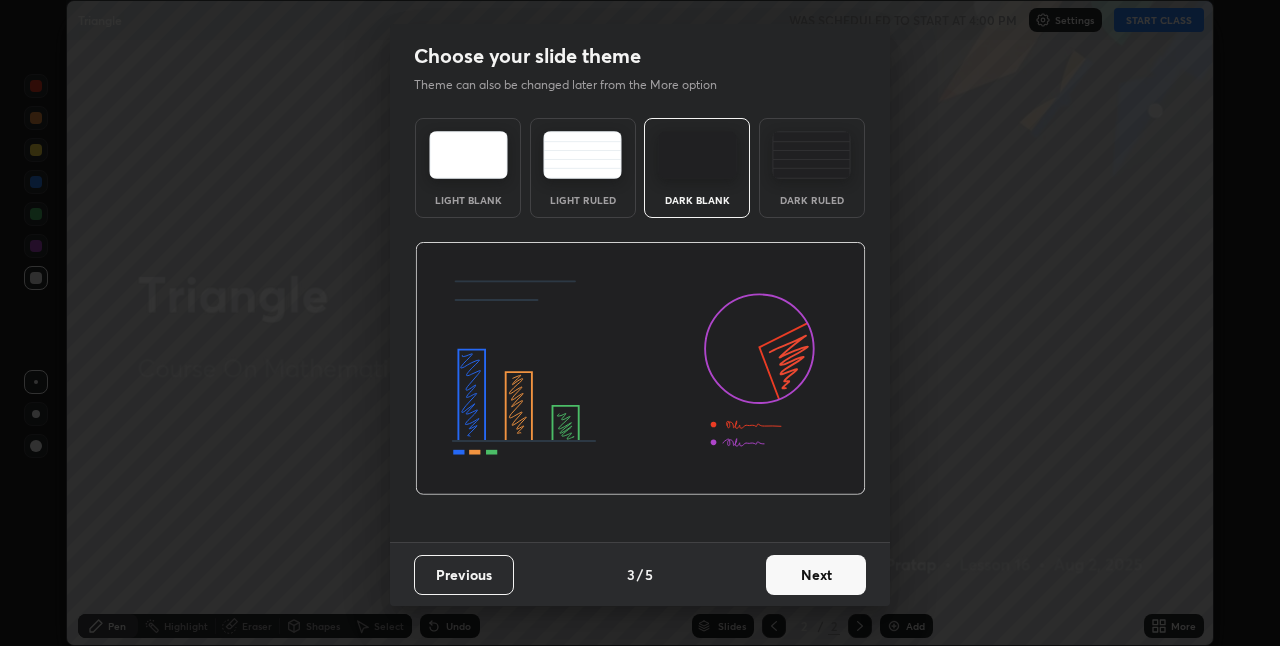 click on "Next" at bounding box center [816, 575] 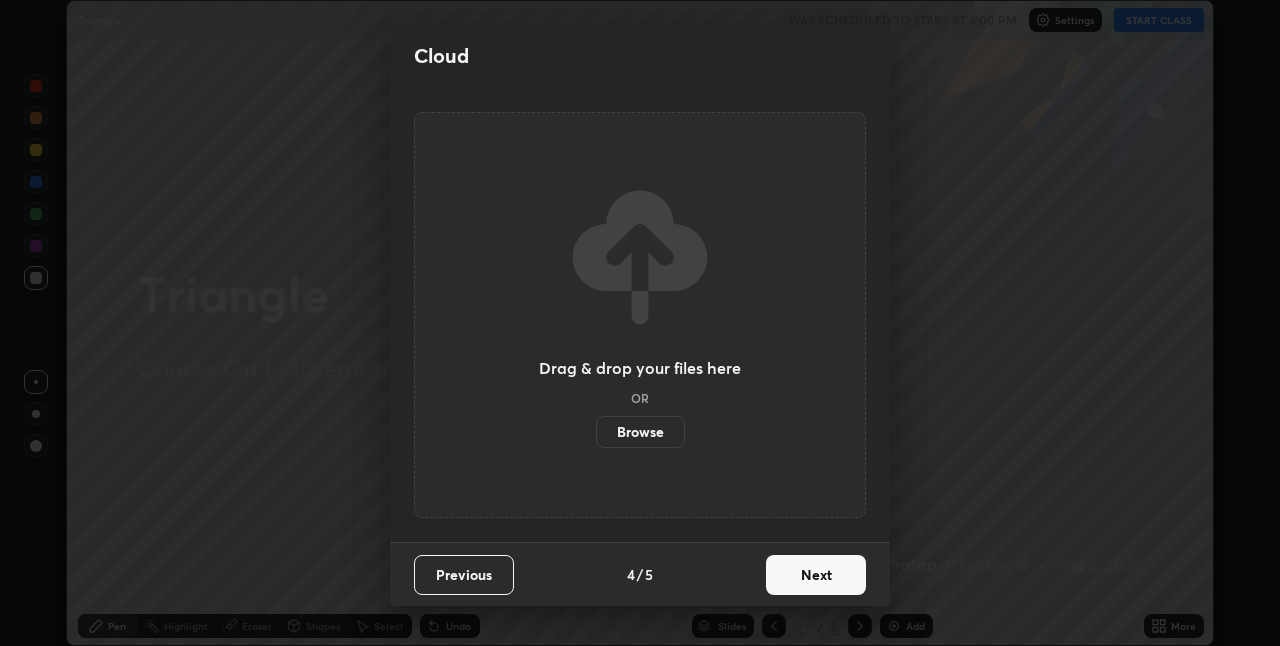 click on "Next" at bounding box center [816, 575] 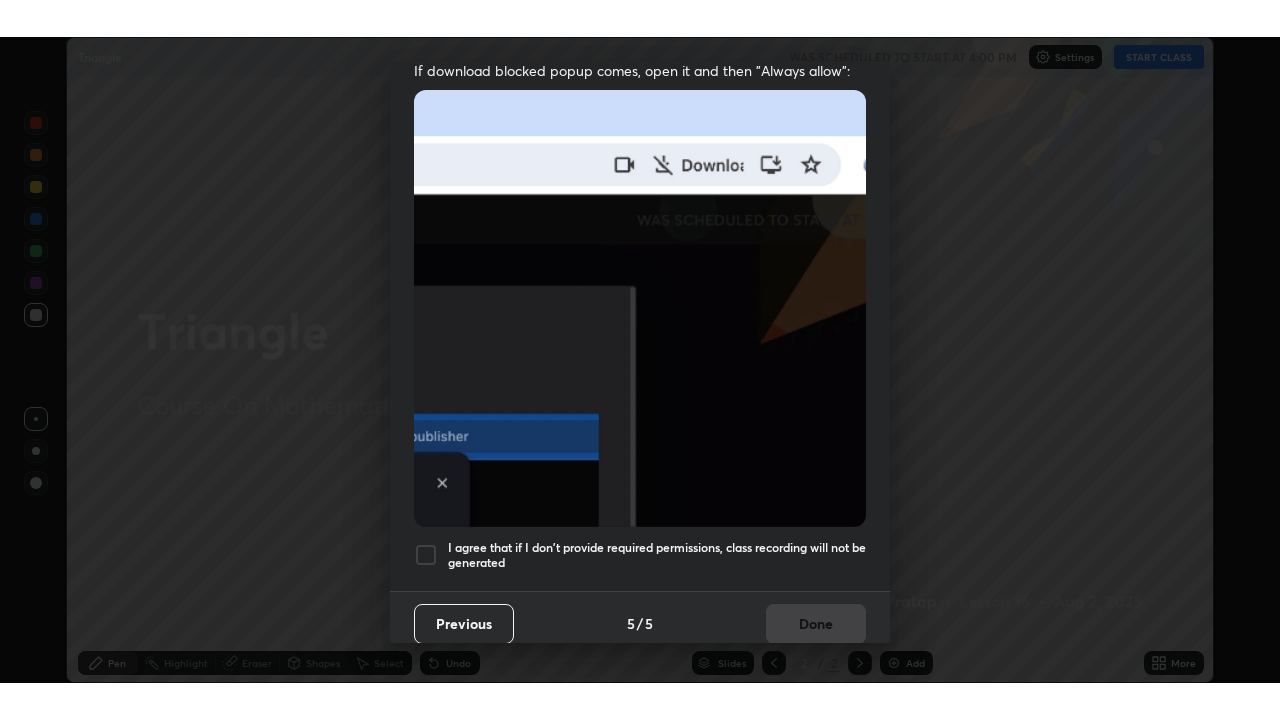 scroll, scrollTop: 418, scrollLeft: 0, axis: vertical 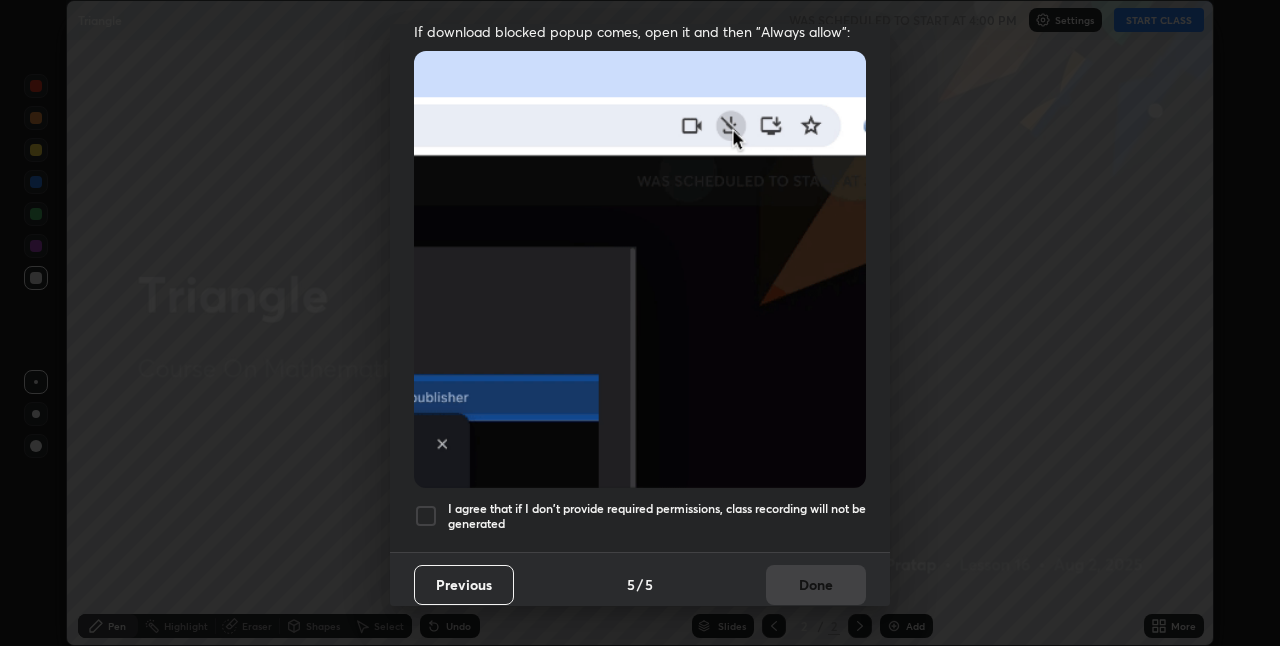 click at bounding box center (426, 516) 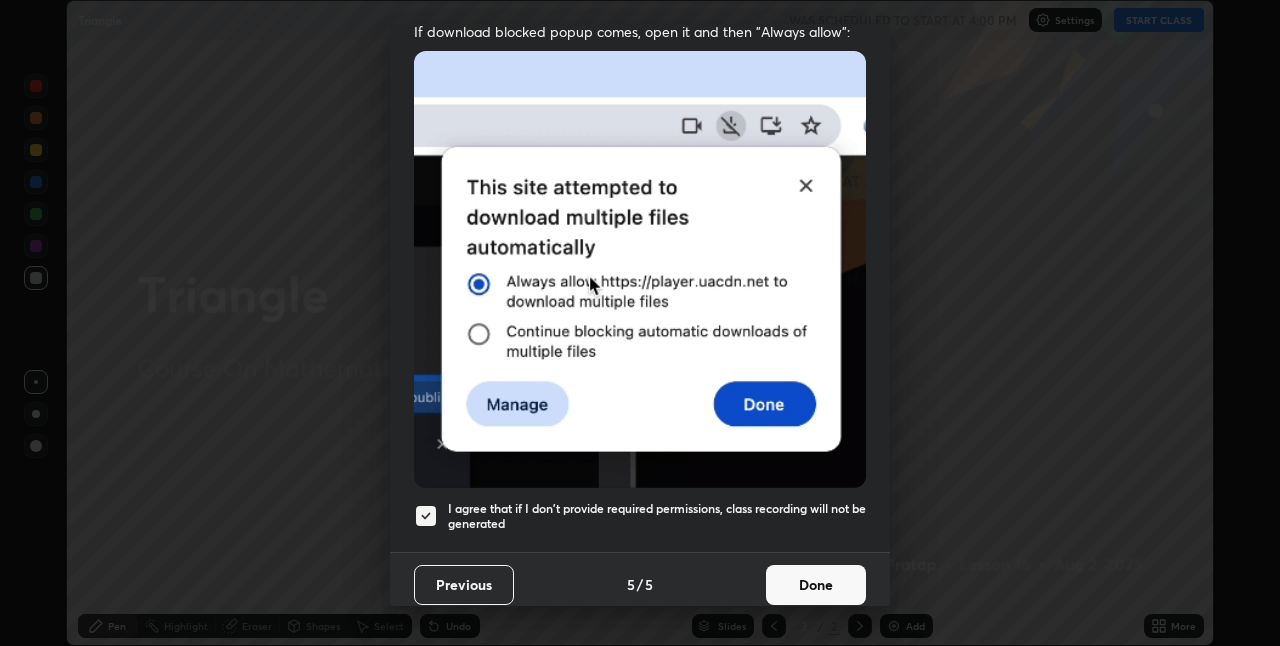 click on "Done" at bounding box center [816, 585] 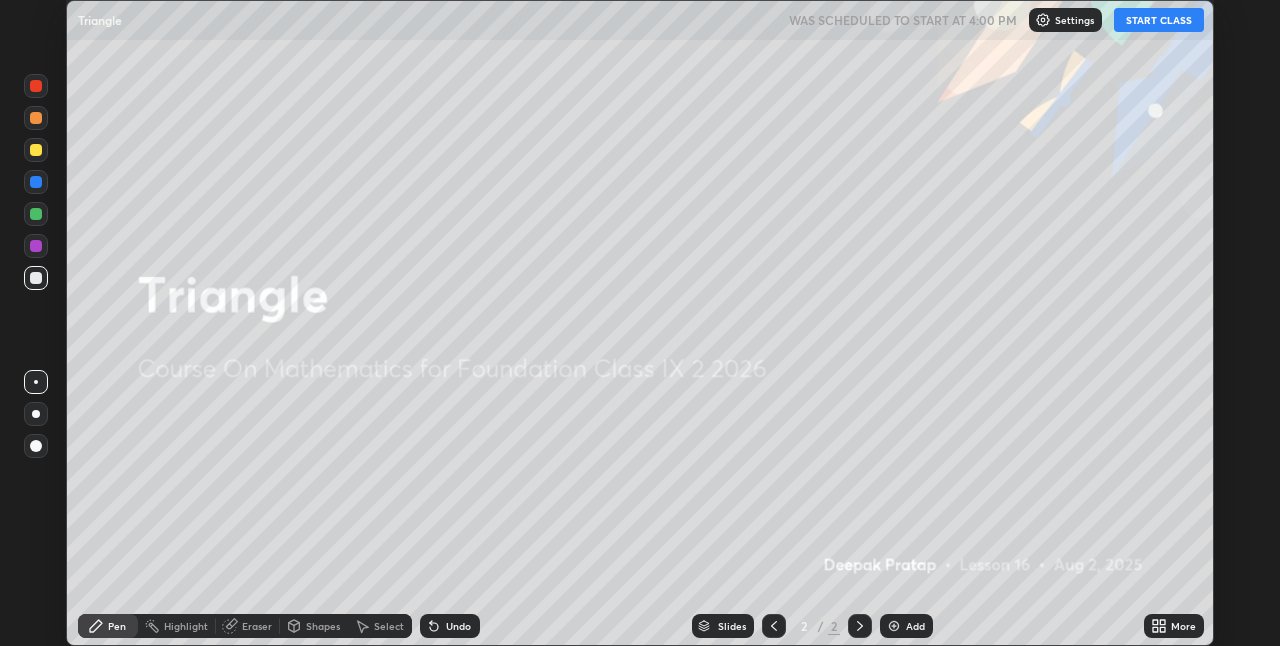 click on "START CLASS" at bounding box center [1159, 20] 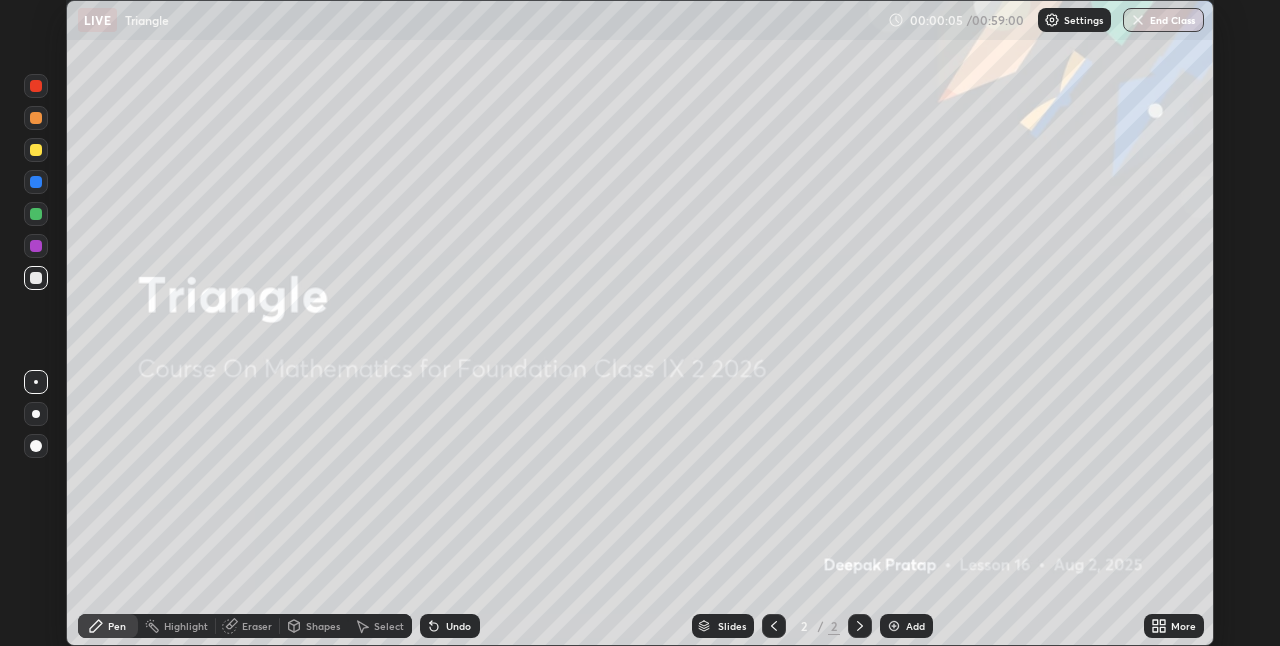 click on "More" at bounding box center (1183, 626) 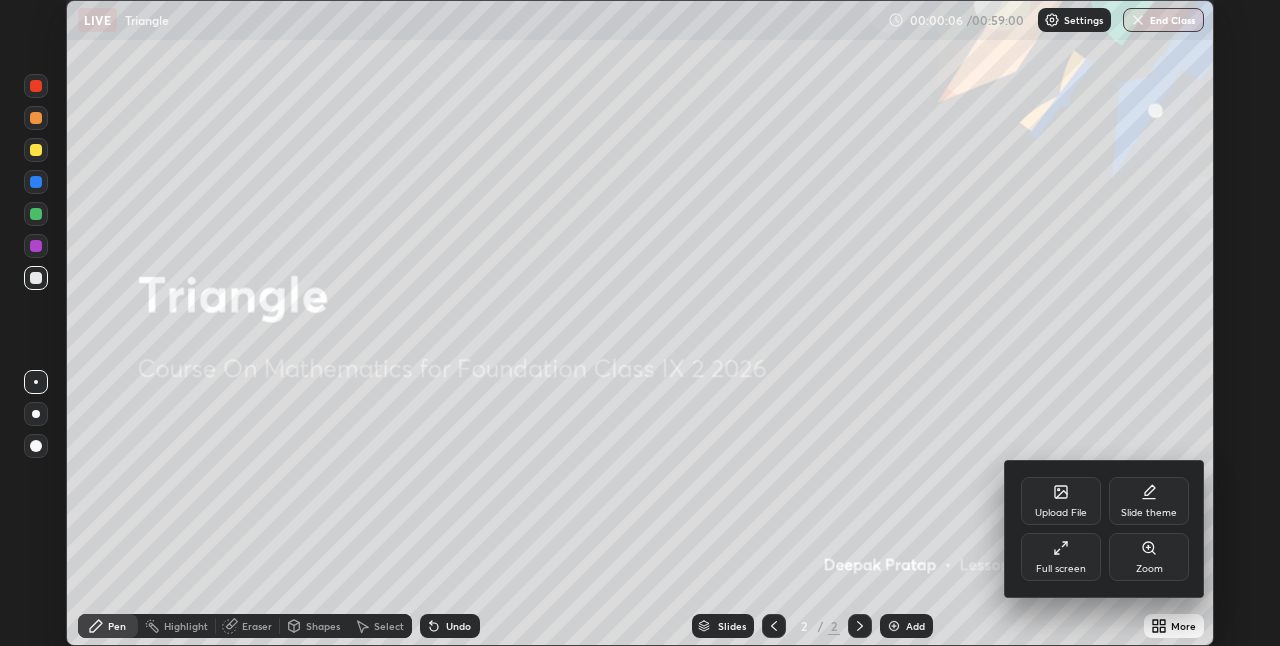 click 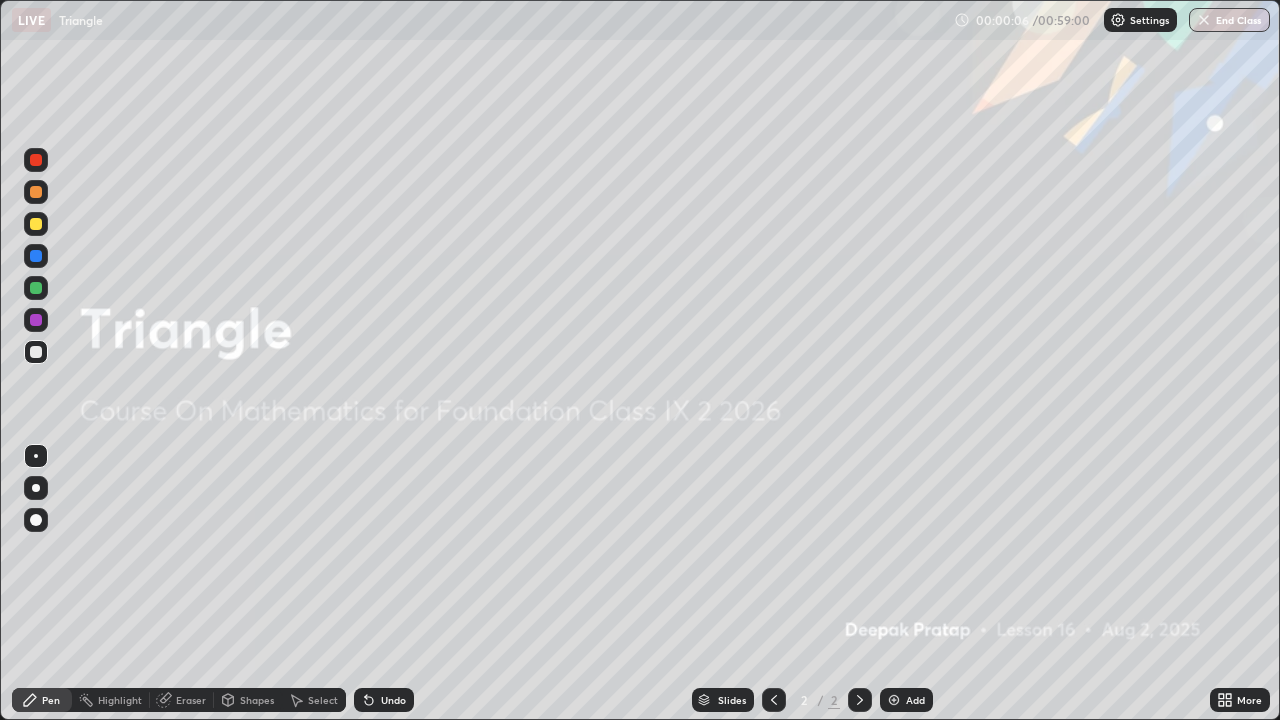 scroll, scrollTop: 99280, scrollLeft: 98720, axis: both 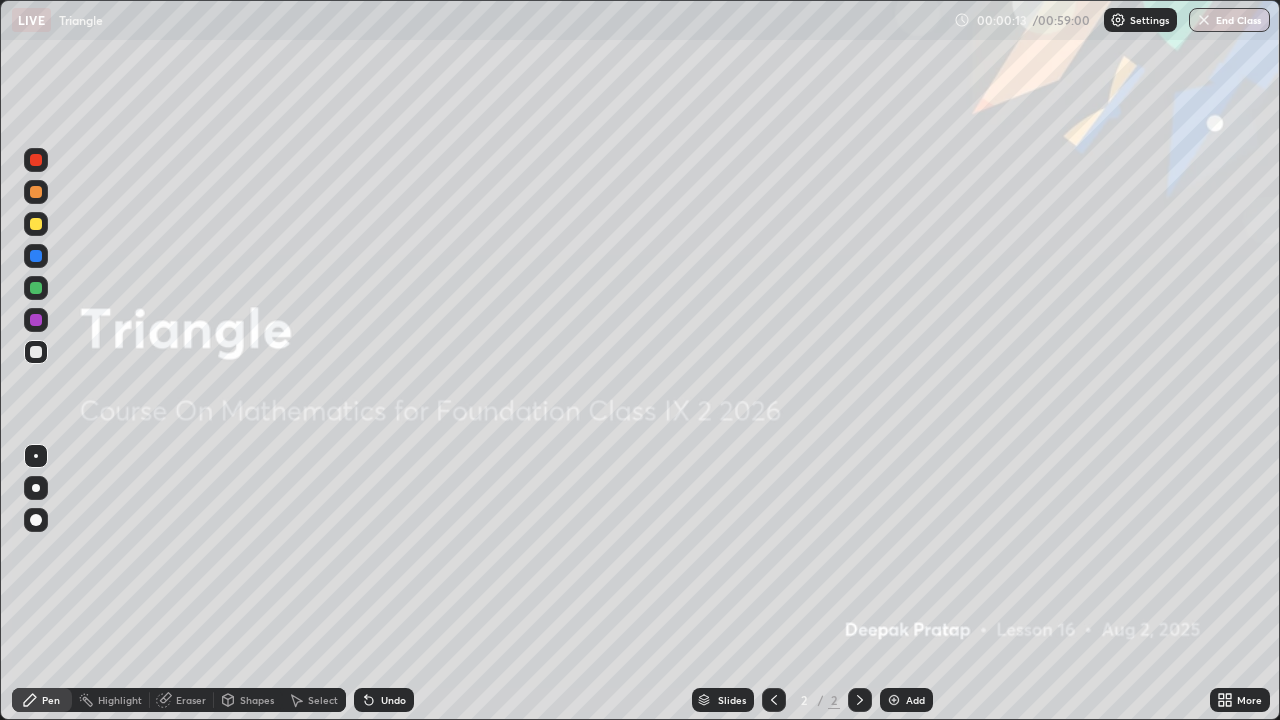 click at bounding box center [894, 700] 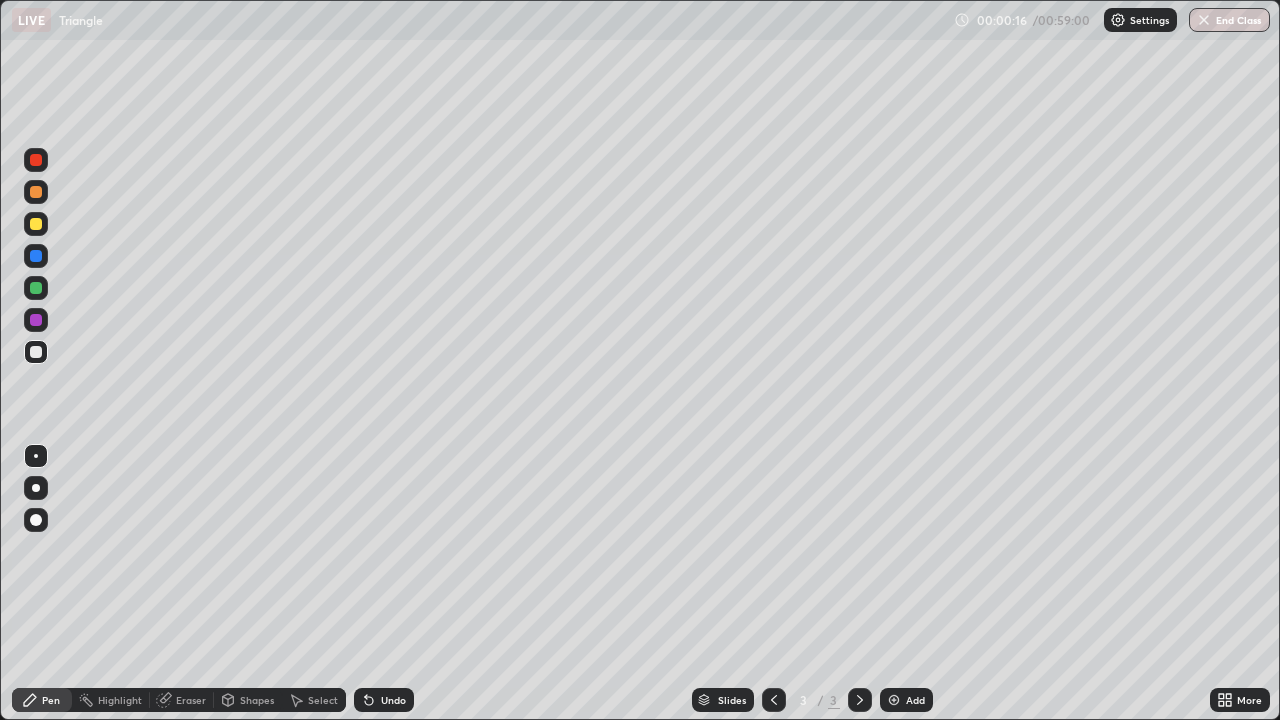 click at bounding box center (36, 224) 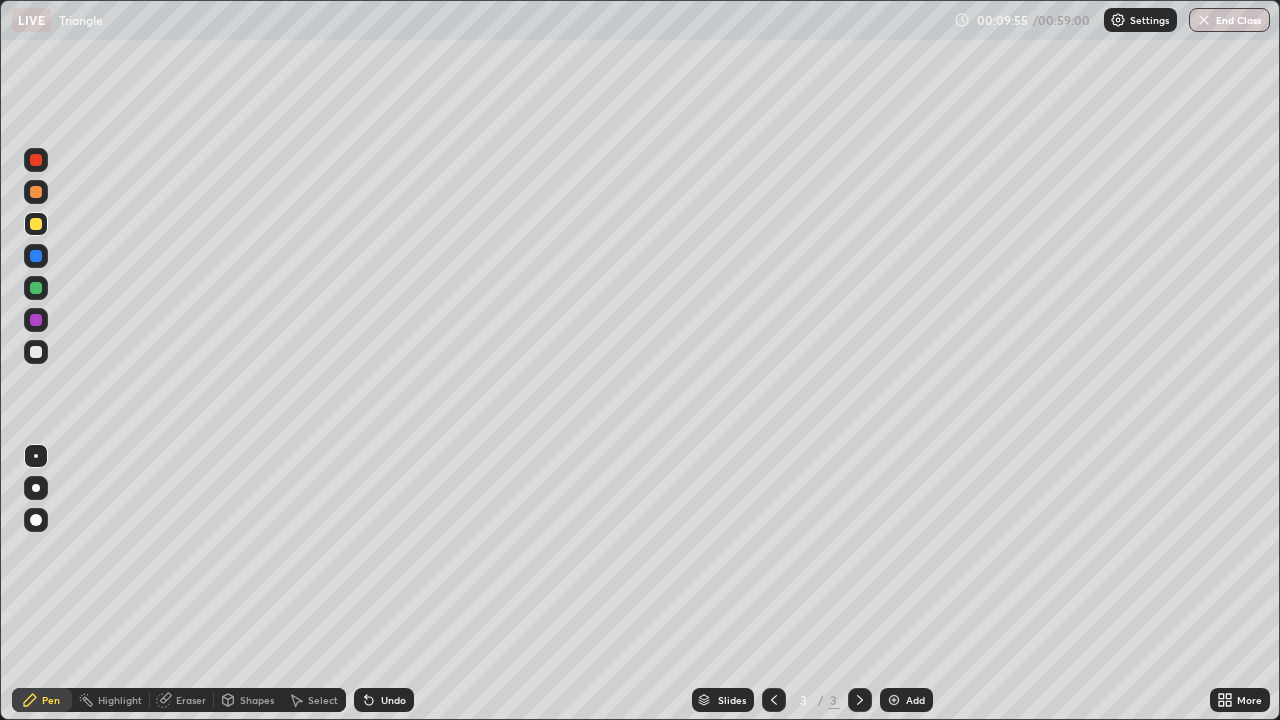 click 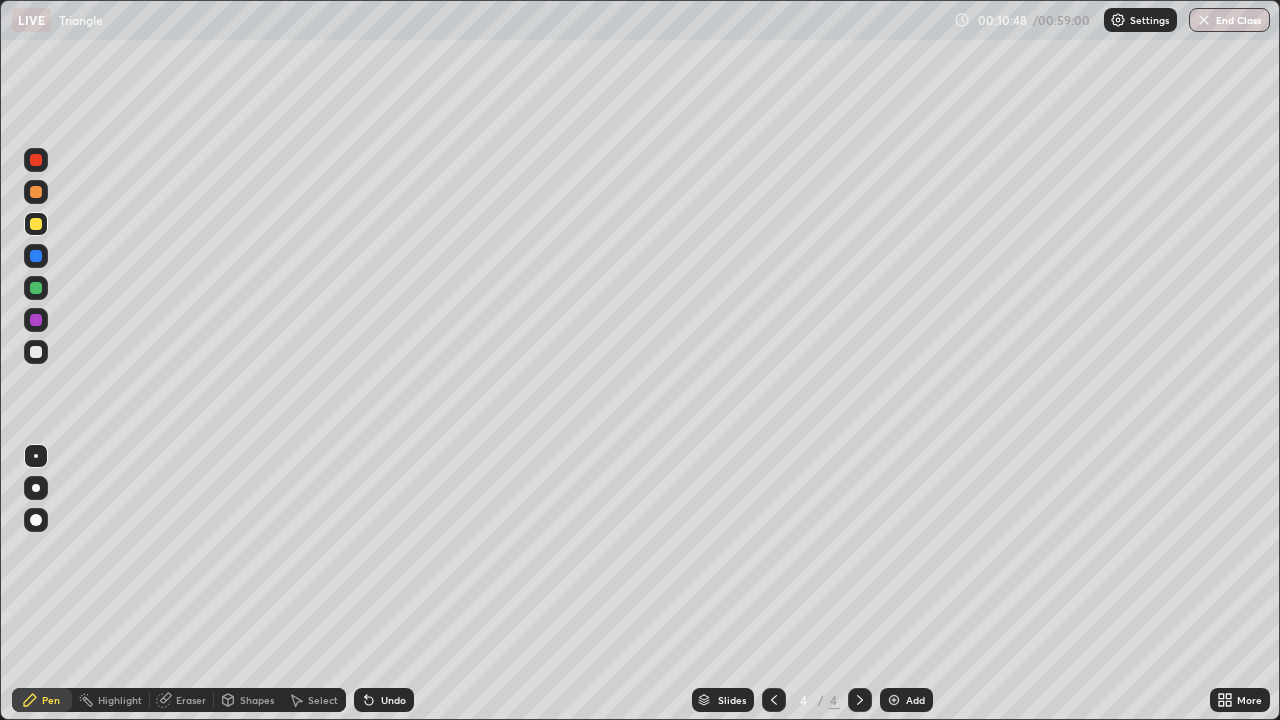 click at bounding box center (36, 224) 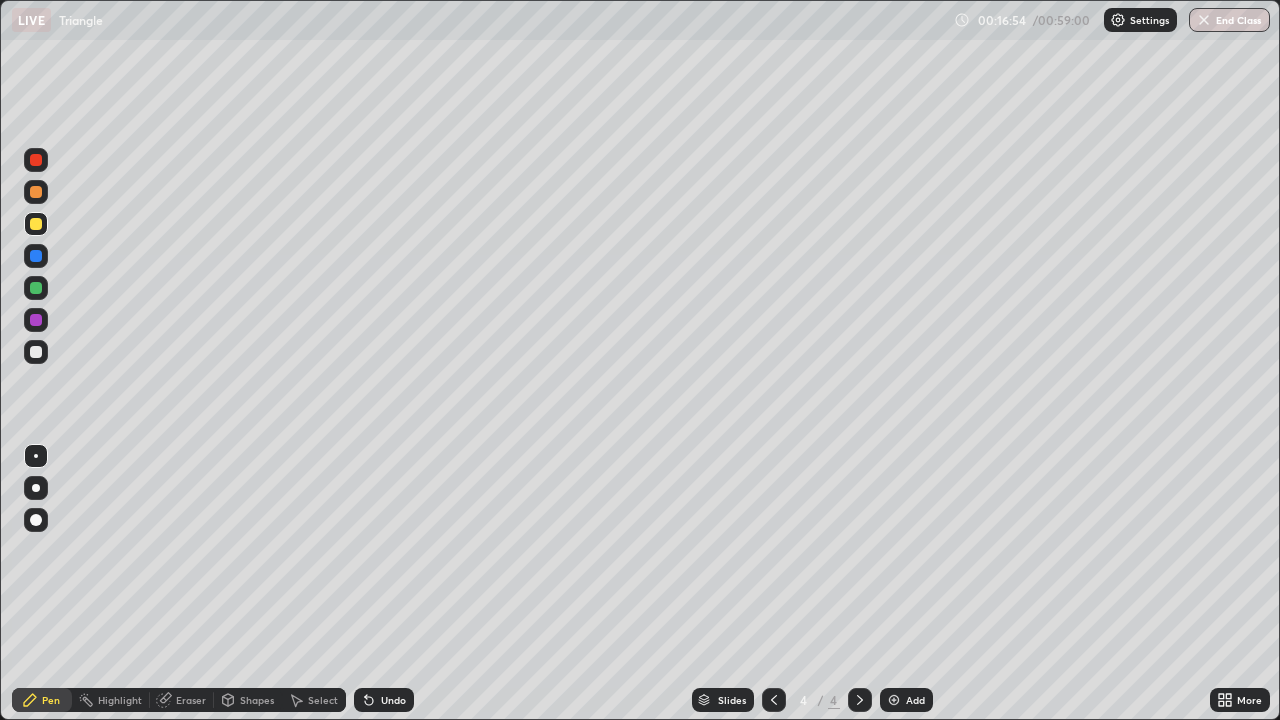 click at bounding box center [894, 700] 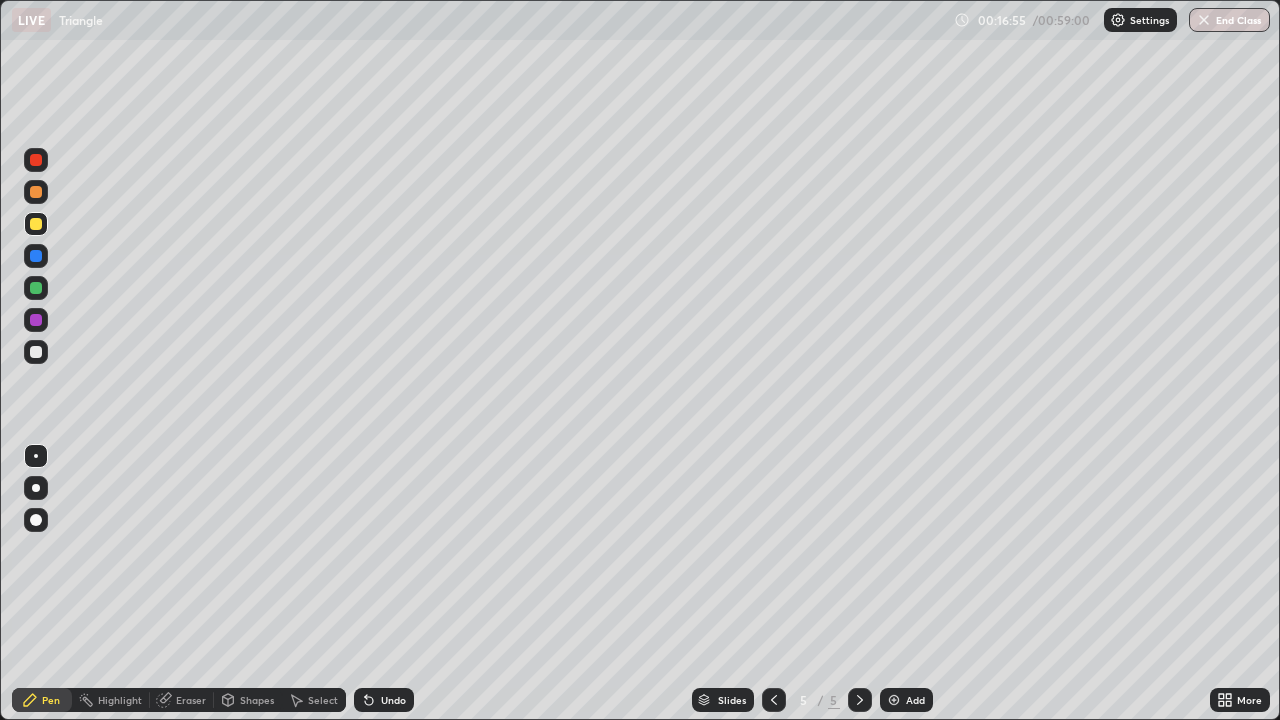 click at bounding box center [36, 224] 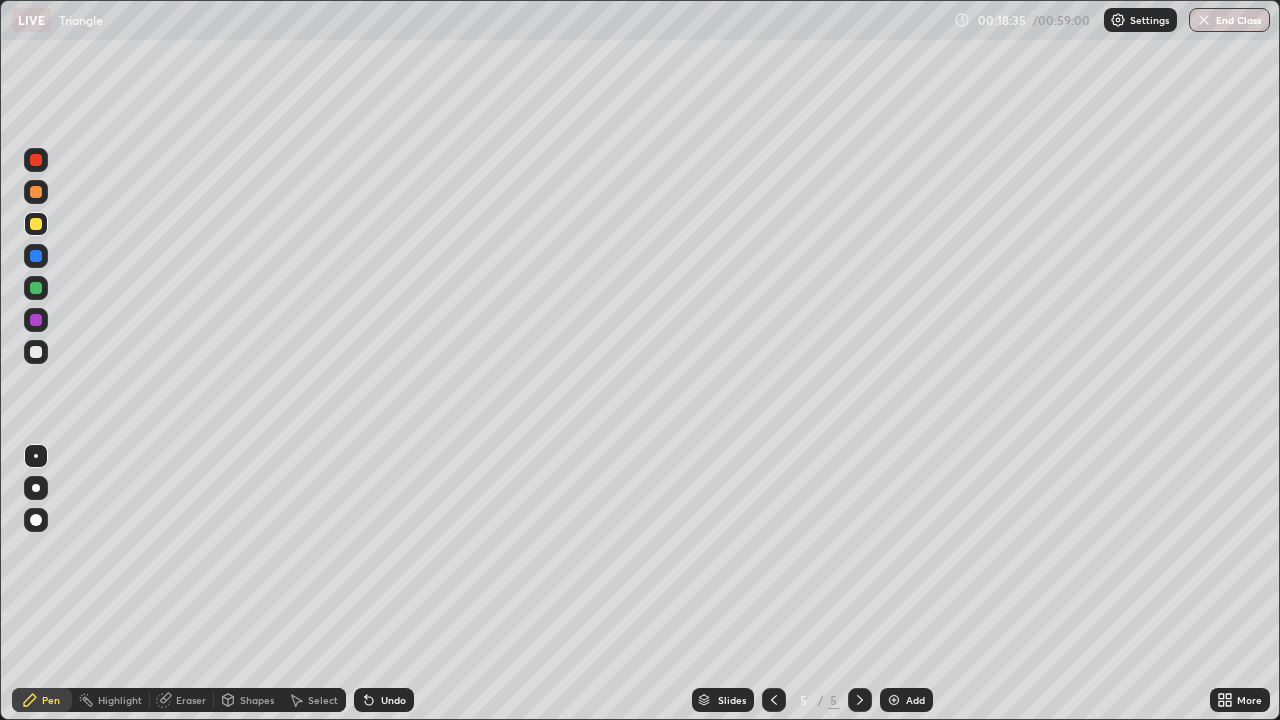 click on "Shapes" at bounding box center [257, 700] 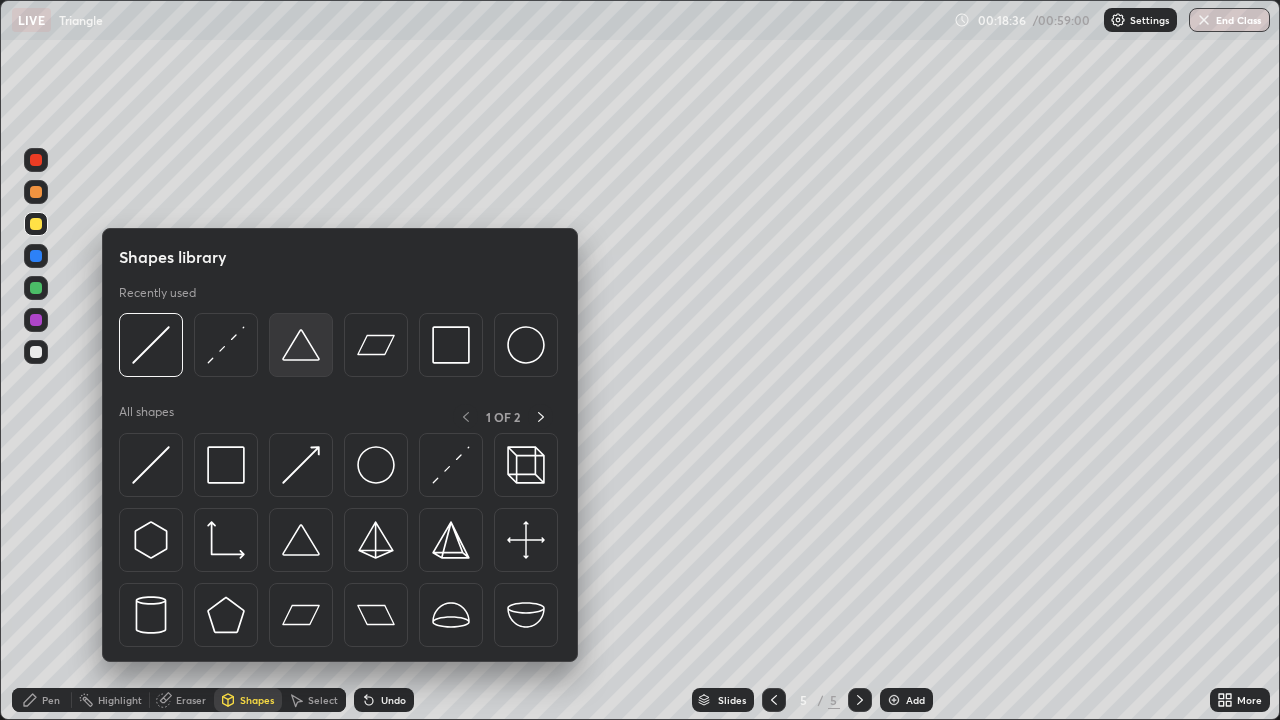 click at bounding box center (301, 345) 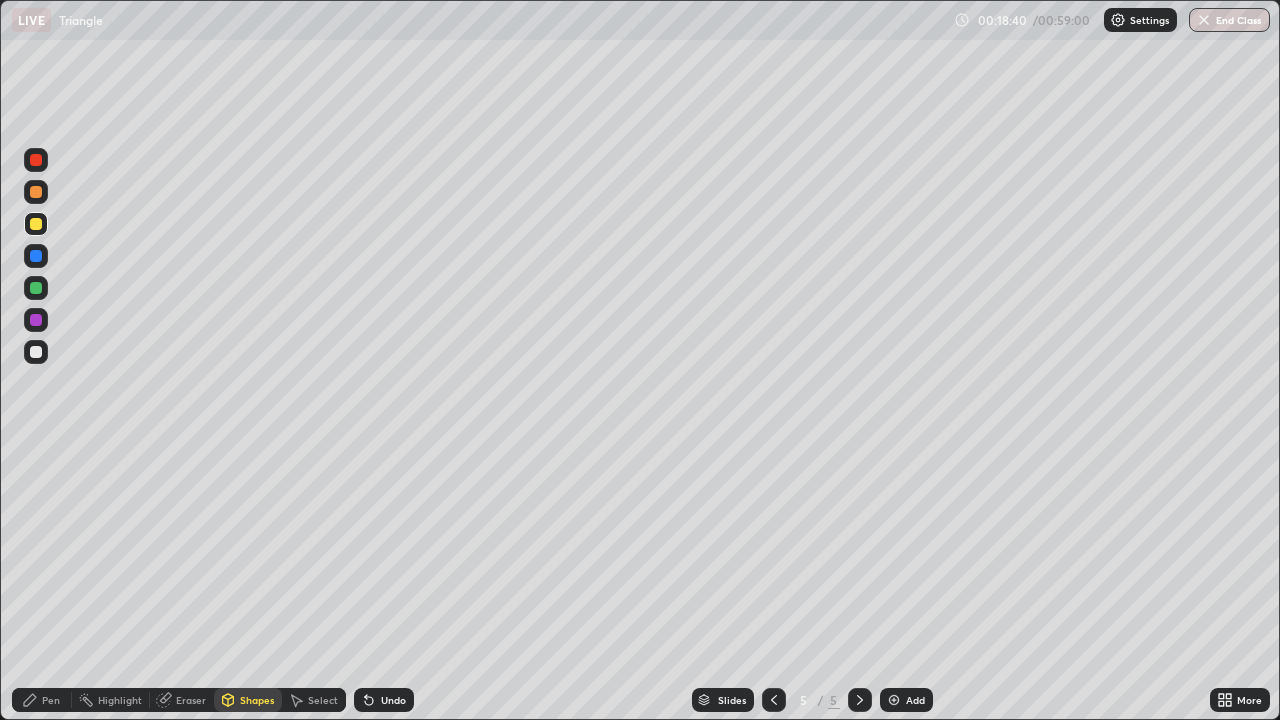 click on "Shapes" at bounding box center (248, 700) 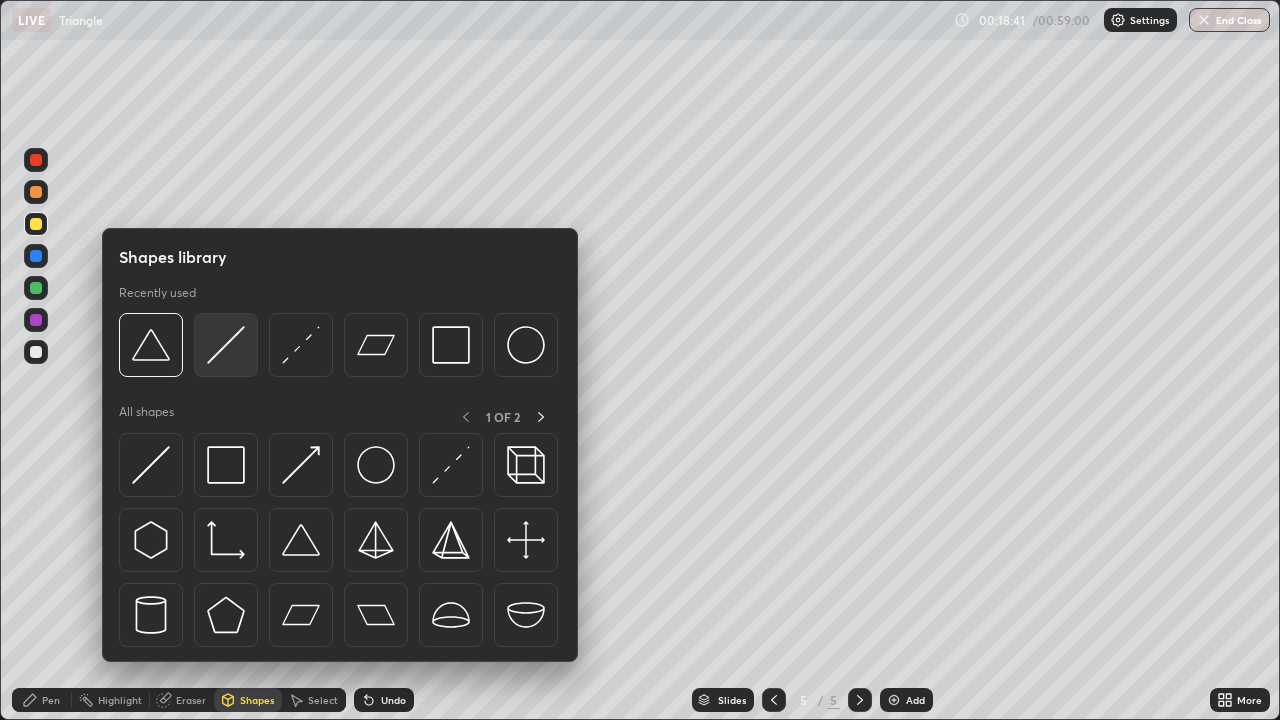 click at bounding box center [226, 345] 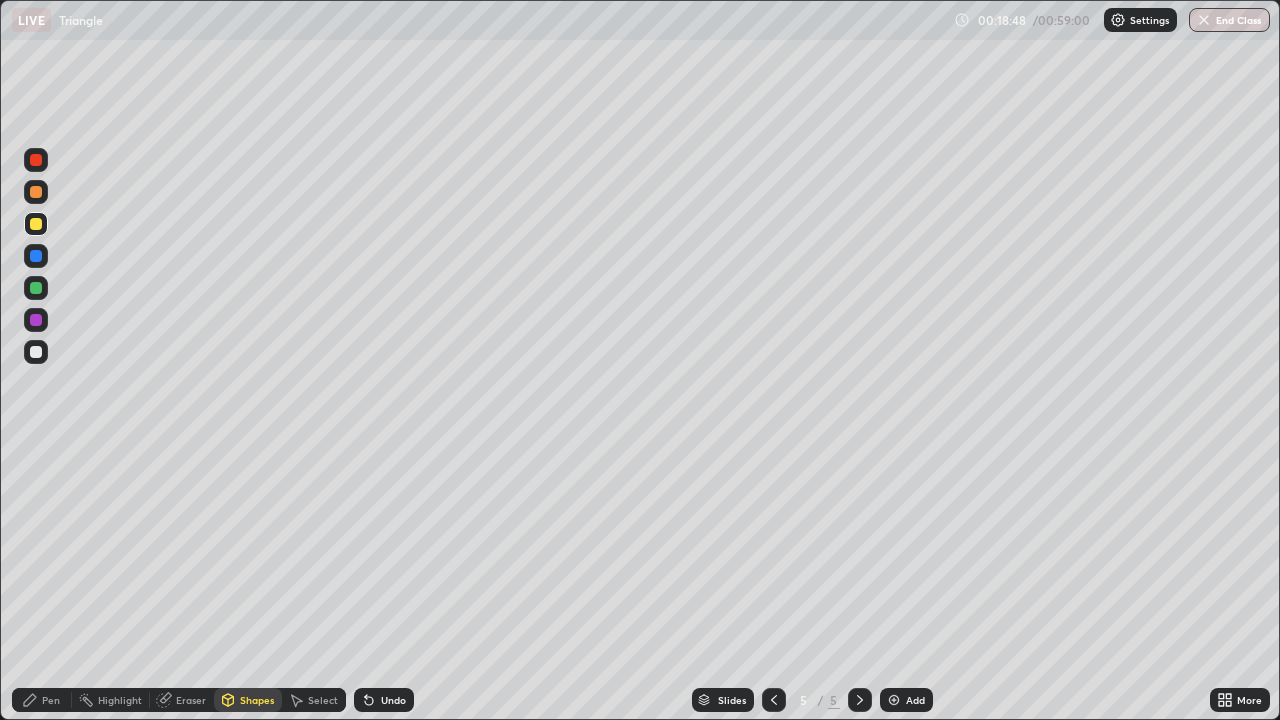 click on "Pen" at bounding box center [42, 700] 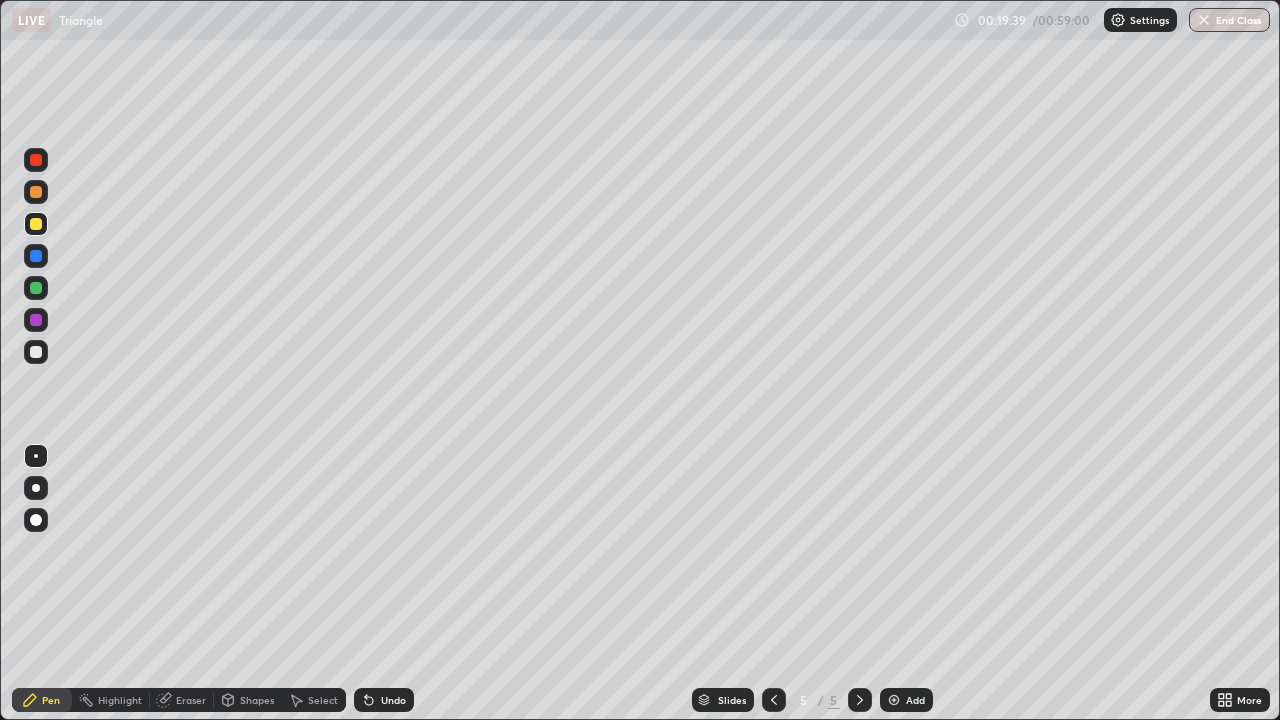 click at bounding box center (36, 352) 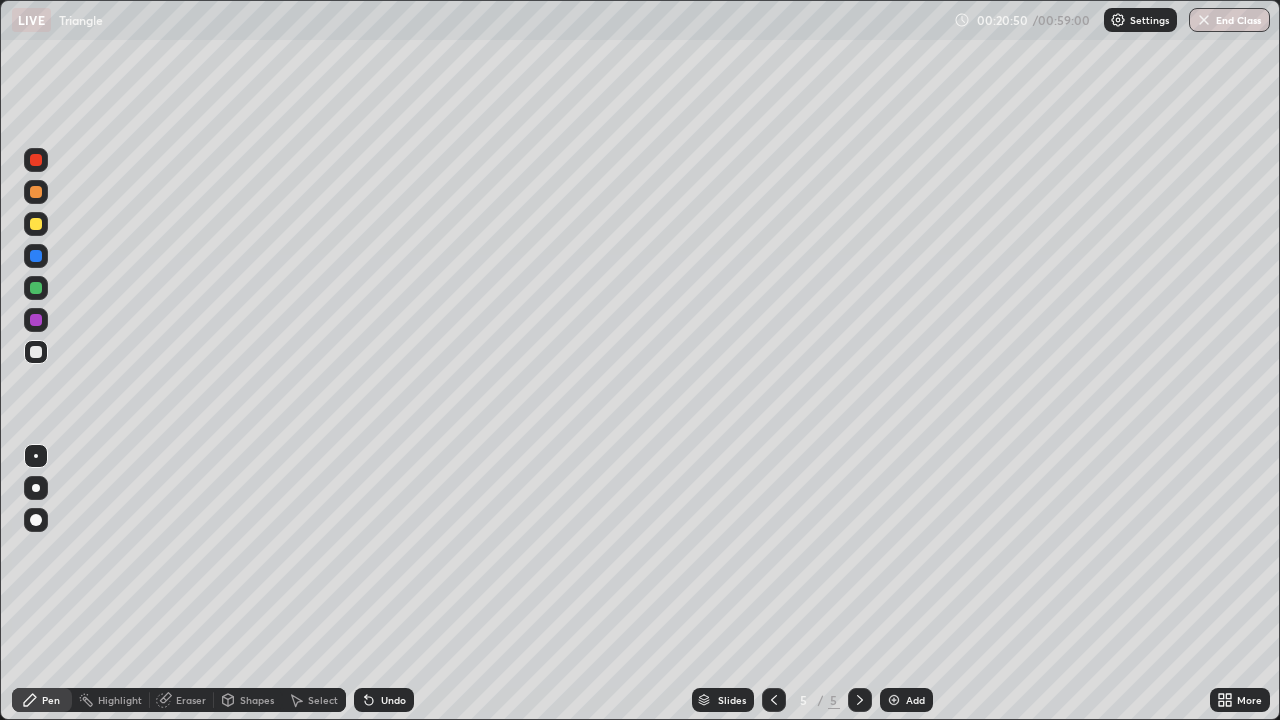 click at bounding box center [36, 352] 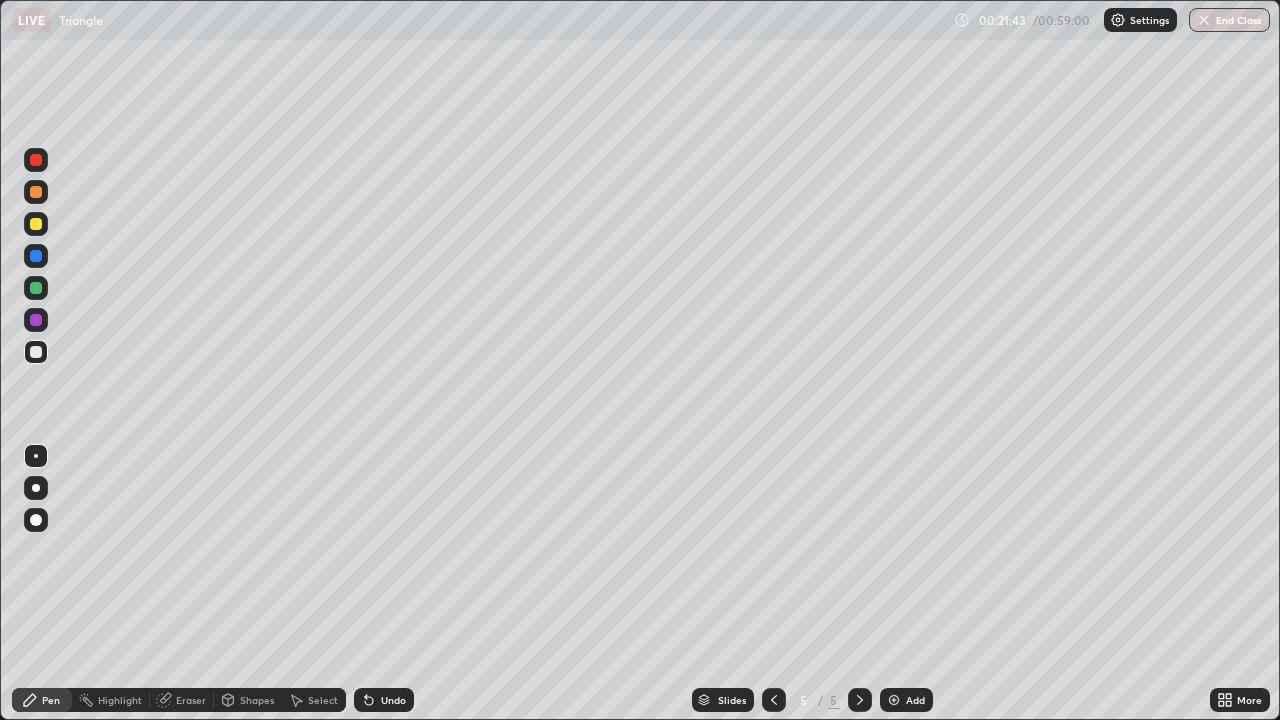 click at bounding box center [36, 352] 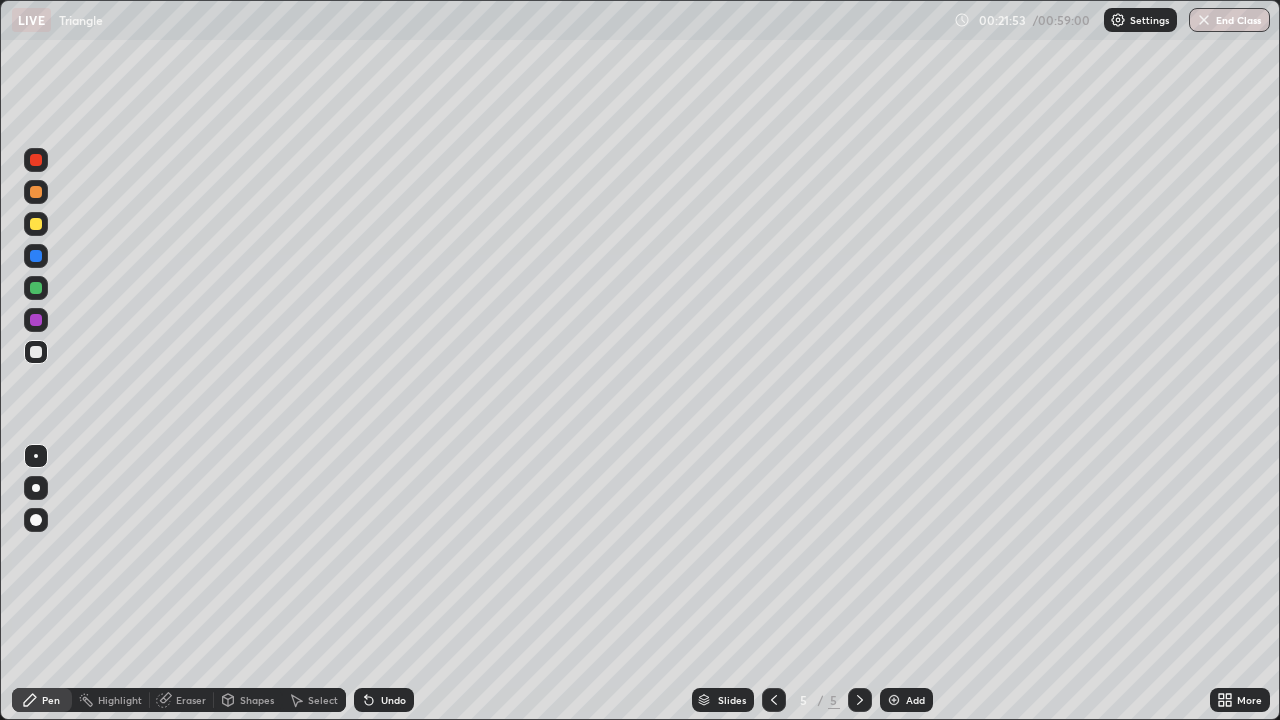click at bounding box center (36, 352) 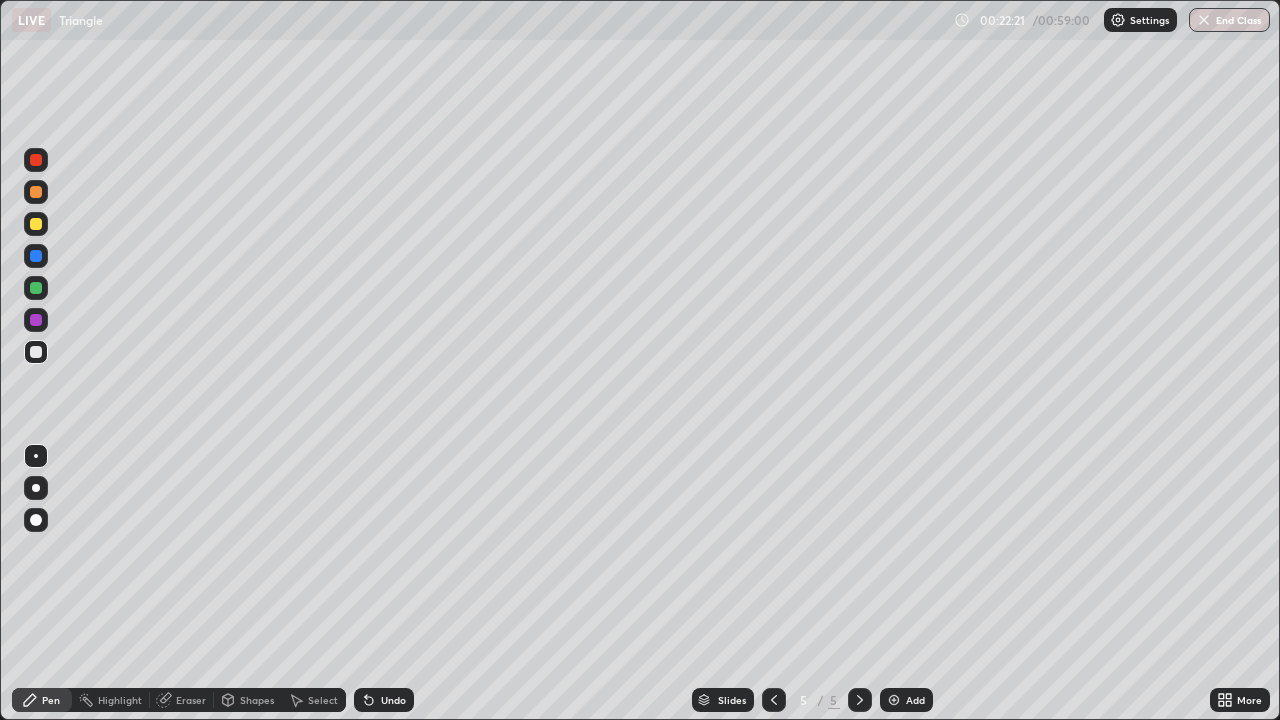 click 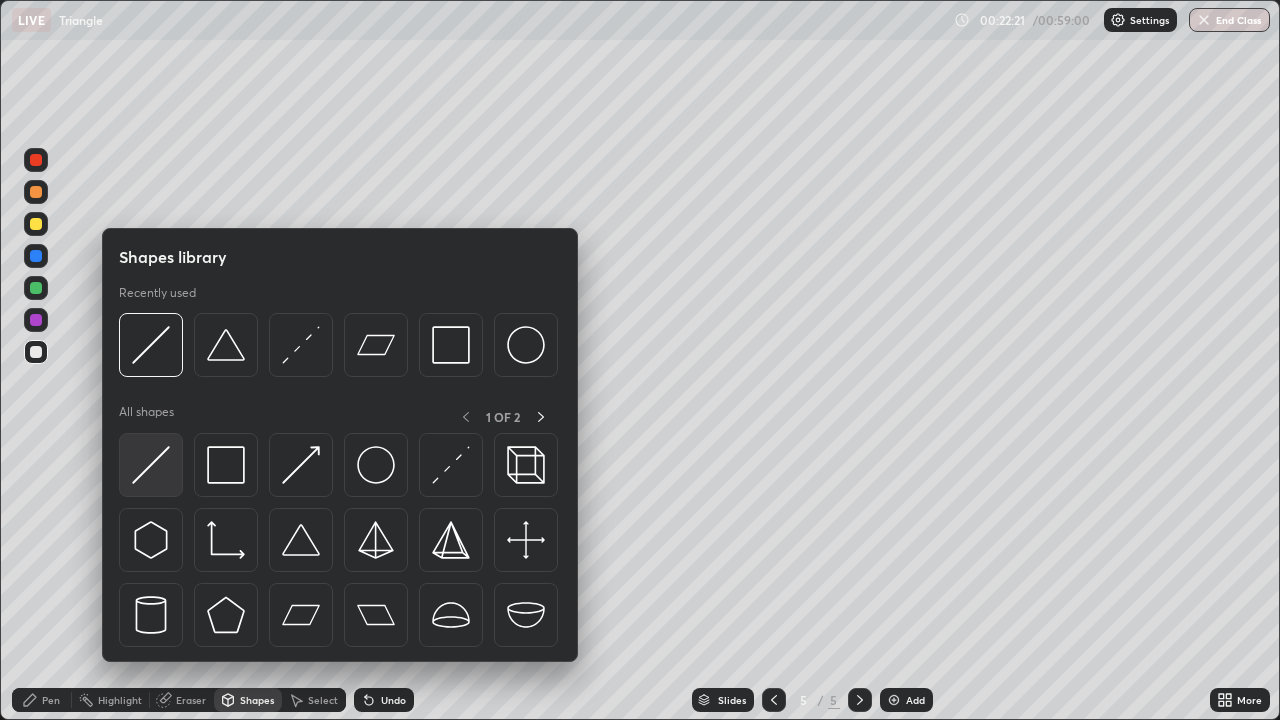 click at bounding box center (151, 465) 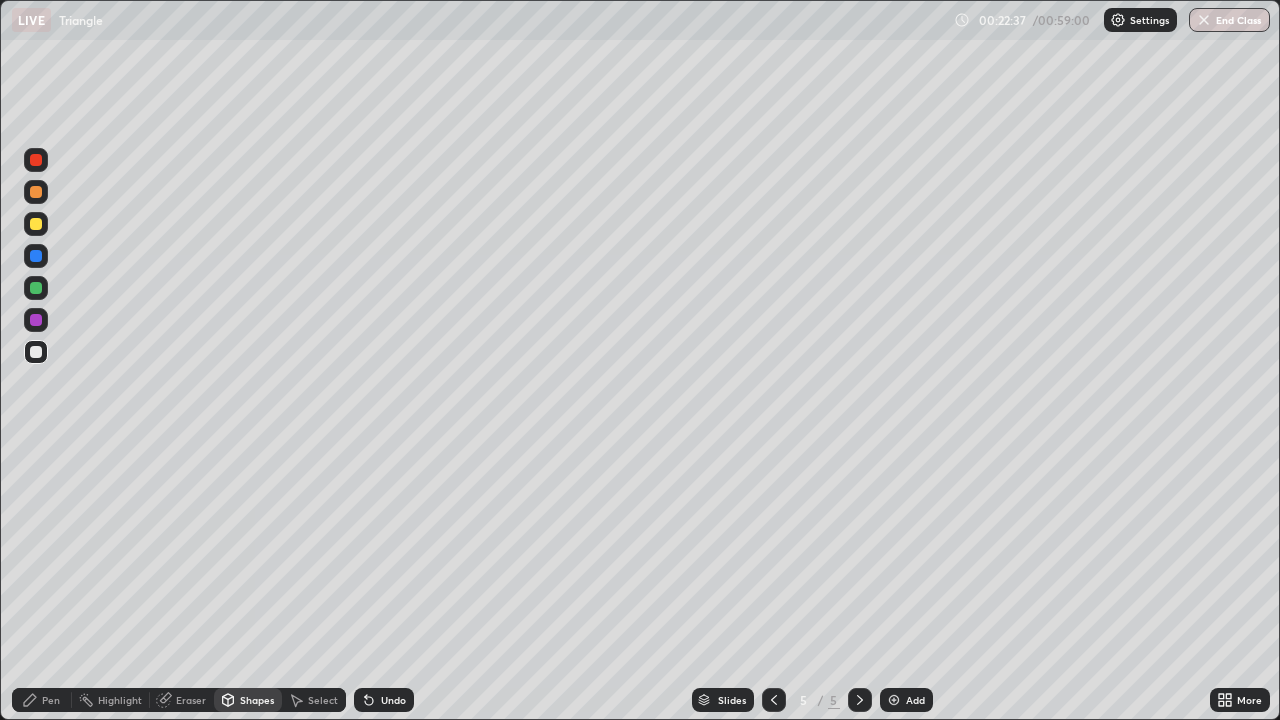 click on "Pen" at bounding box center (51, 700) 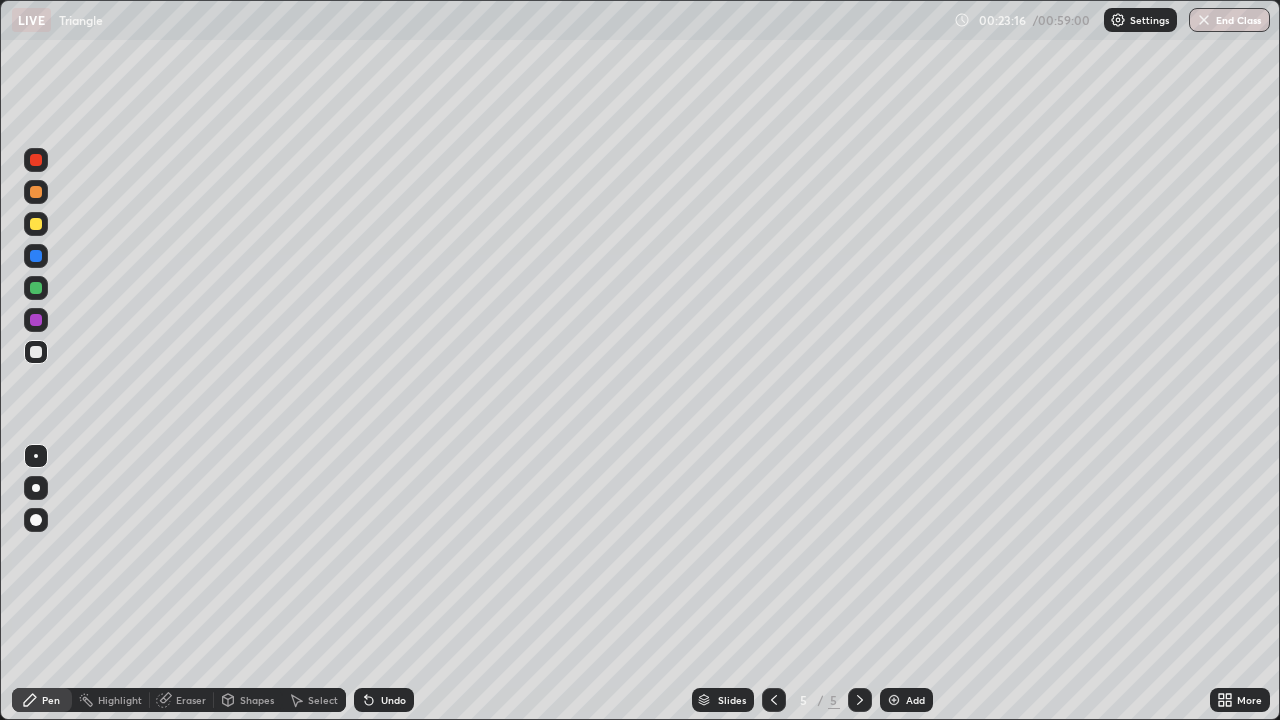 click at bounding box center [36, 320] 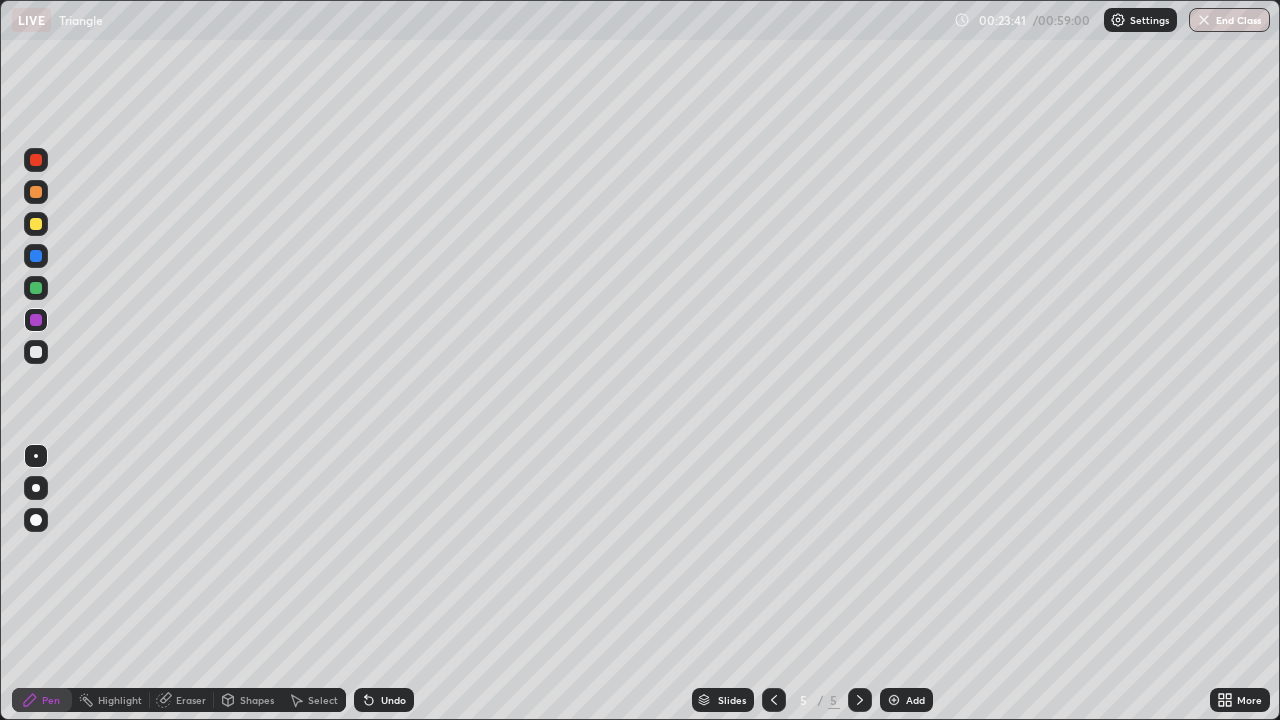 click at bounding box center [36, 192] 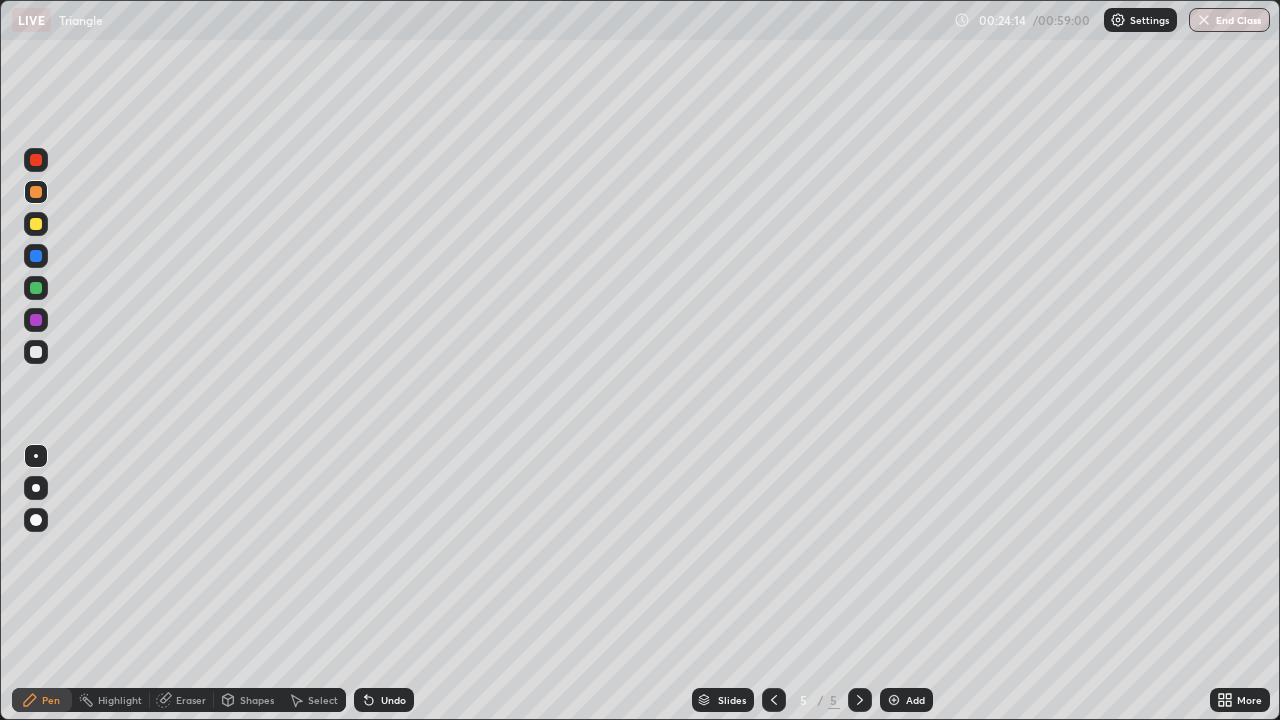click at bounding box center (36, 256) 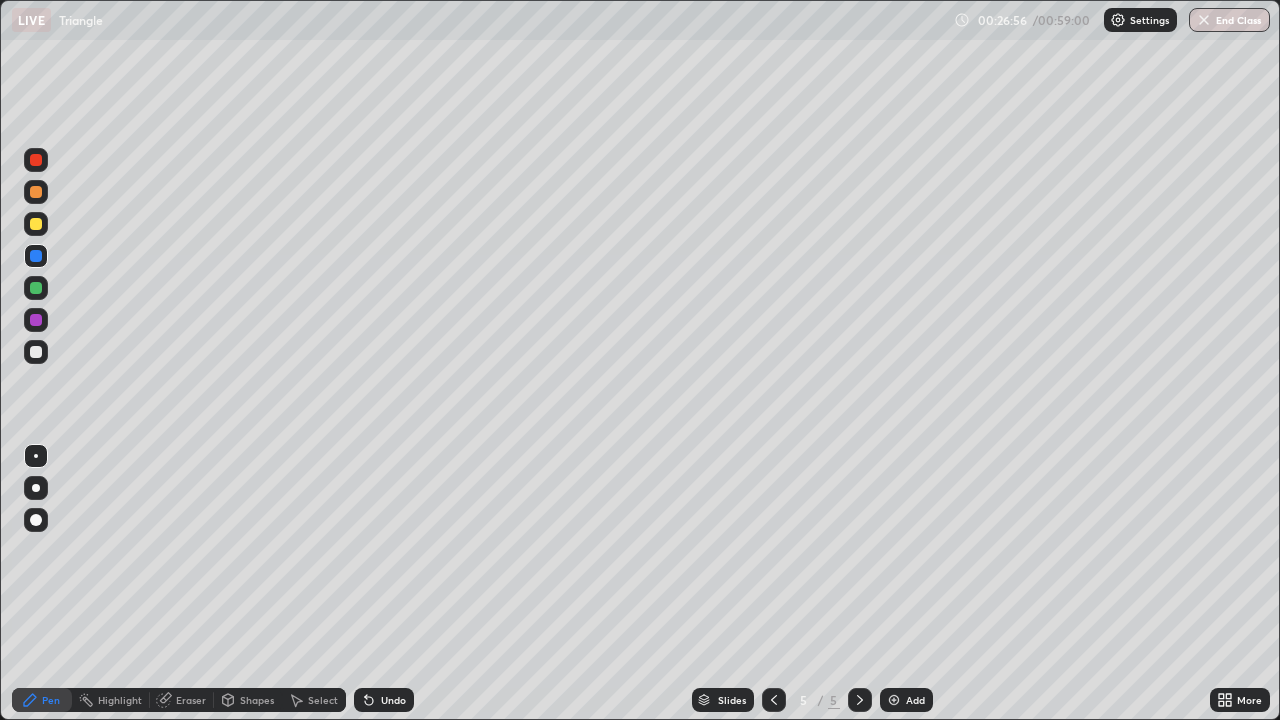 click at bounding box center [36, 352] 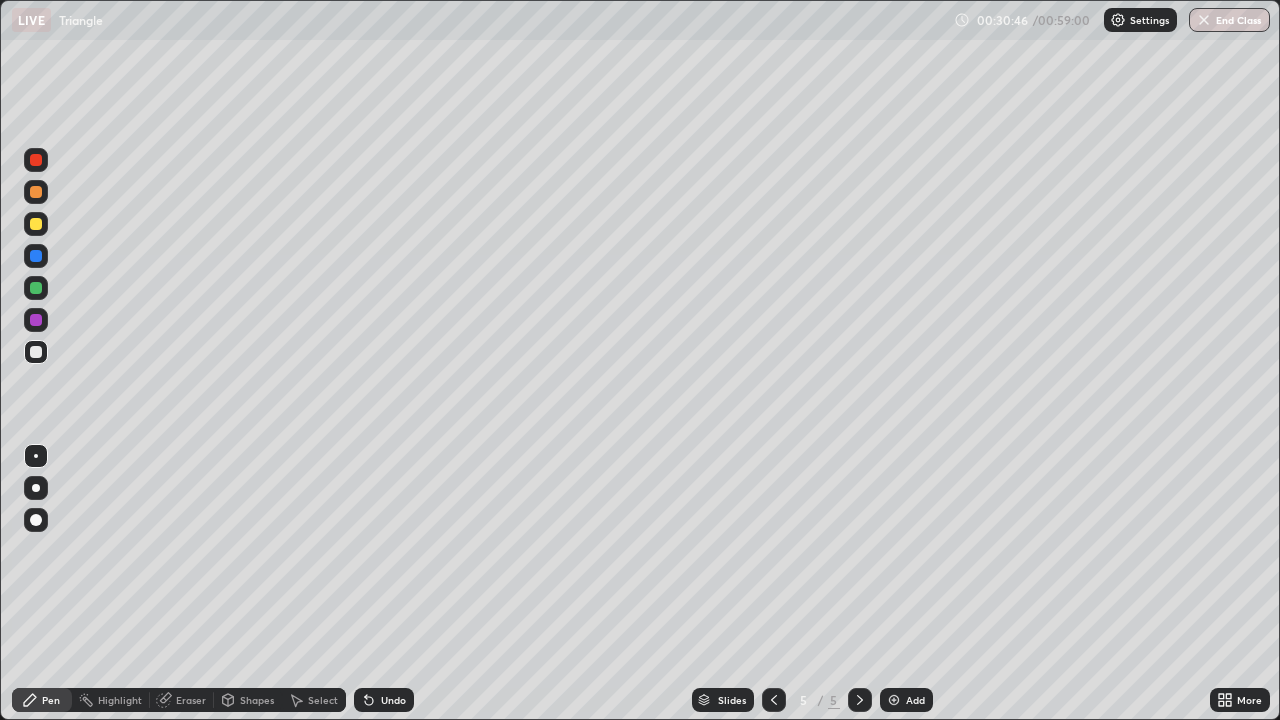 click at bounding box center (894, 700) 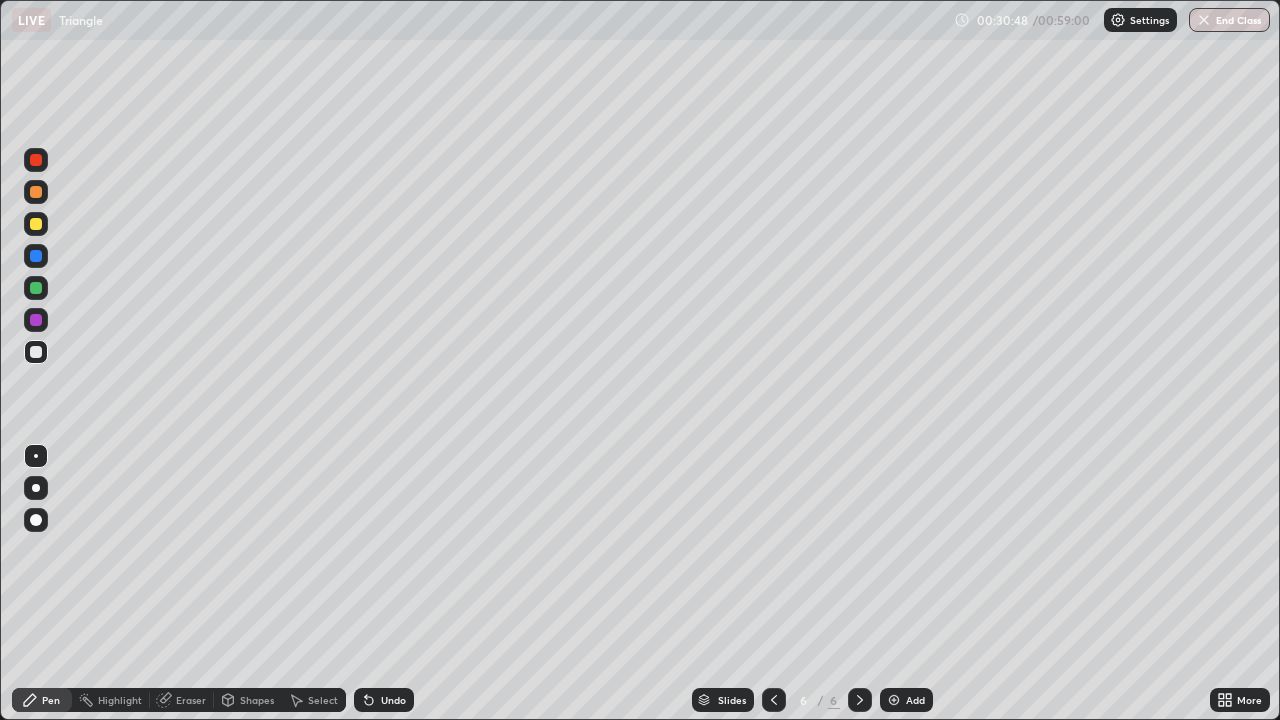 click at bounding box center [36, 224] 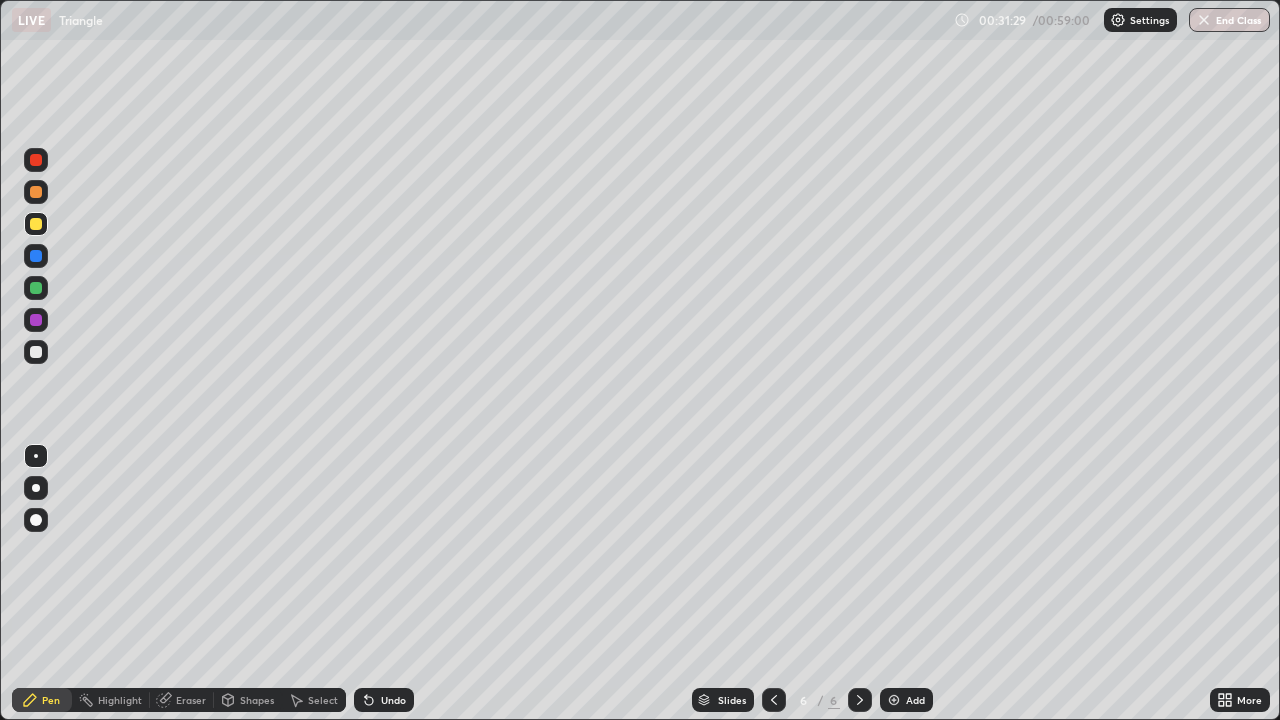 click on "Undo" at bounding box center [384, 700] 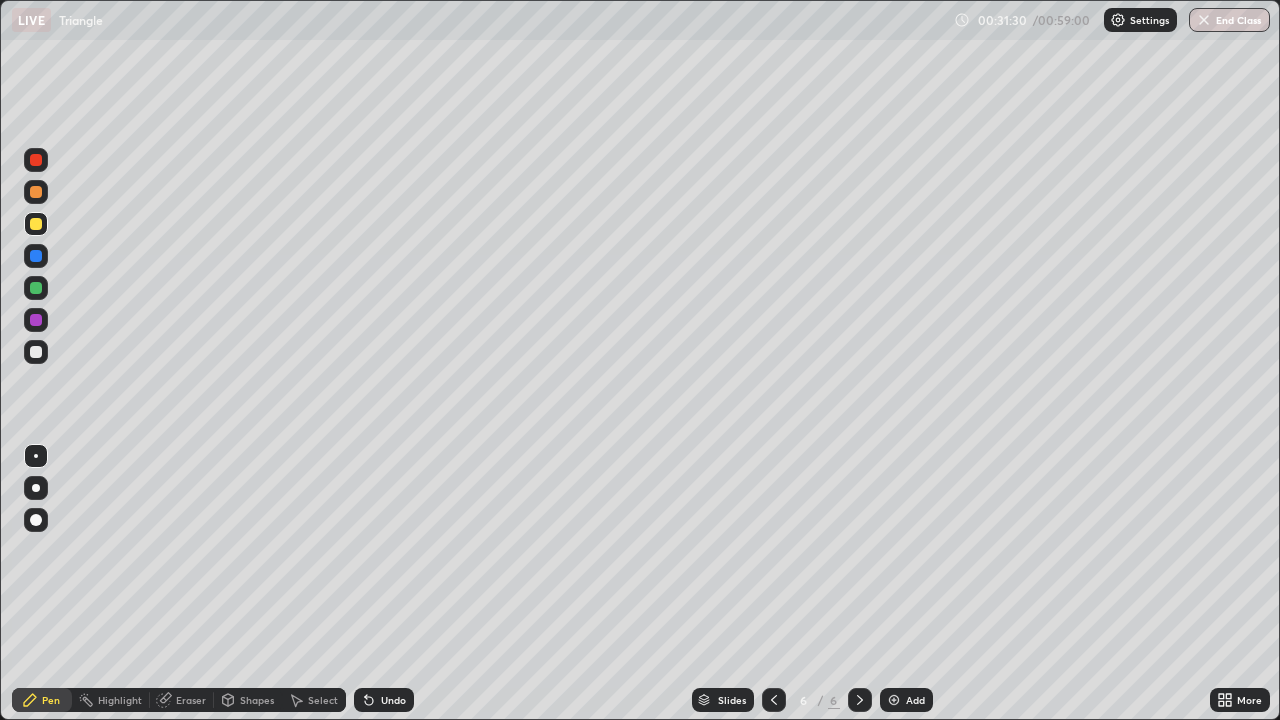 click on "Undo" at bounding box center (384, 700) 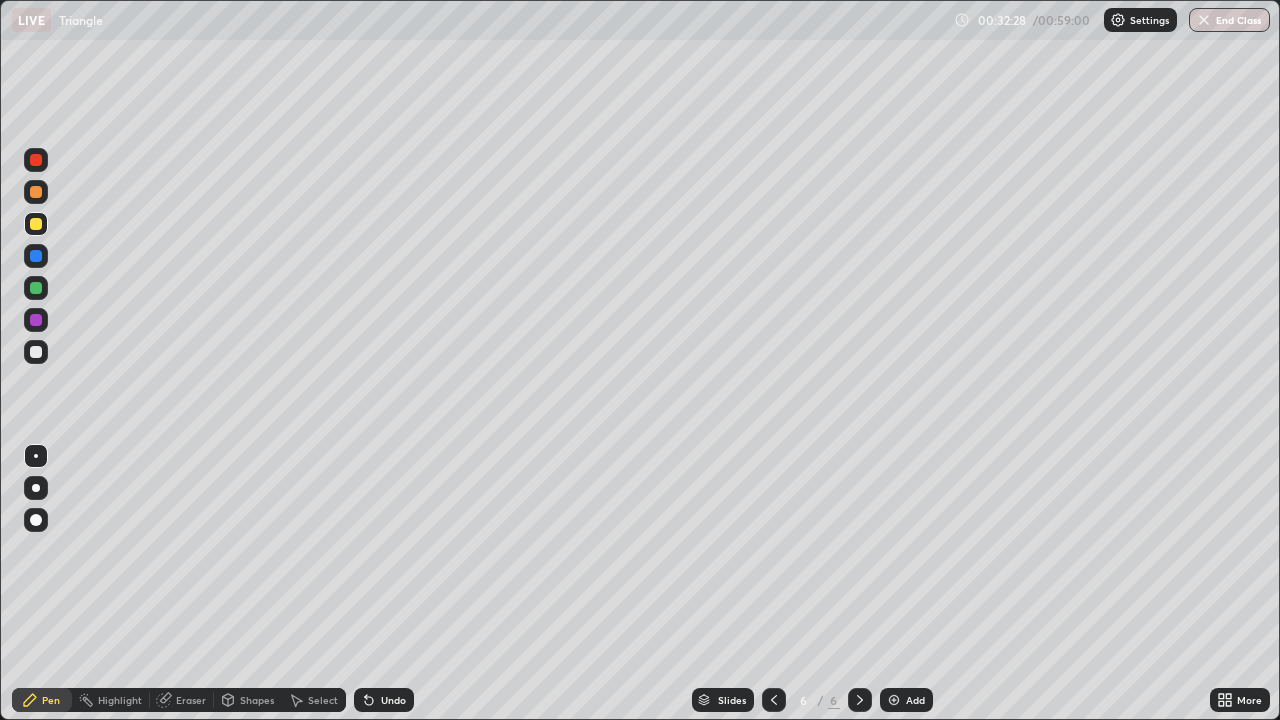 click on "Undo" at bounding box center [393, 700] 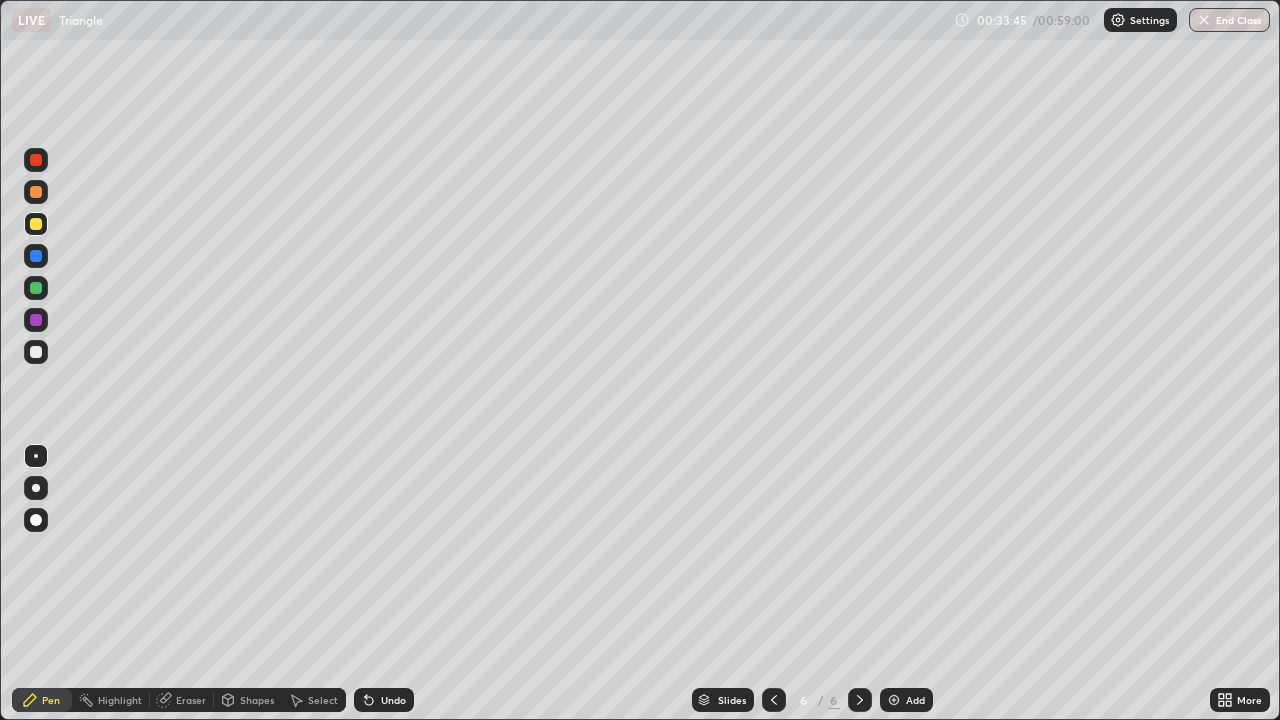 click on "Shapes" at bounding box center (257, 700) 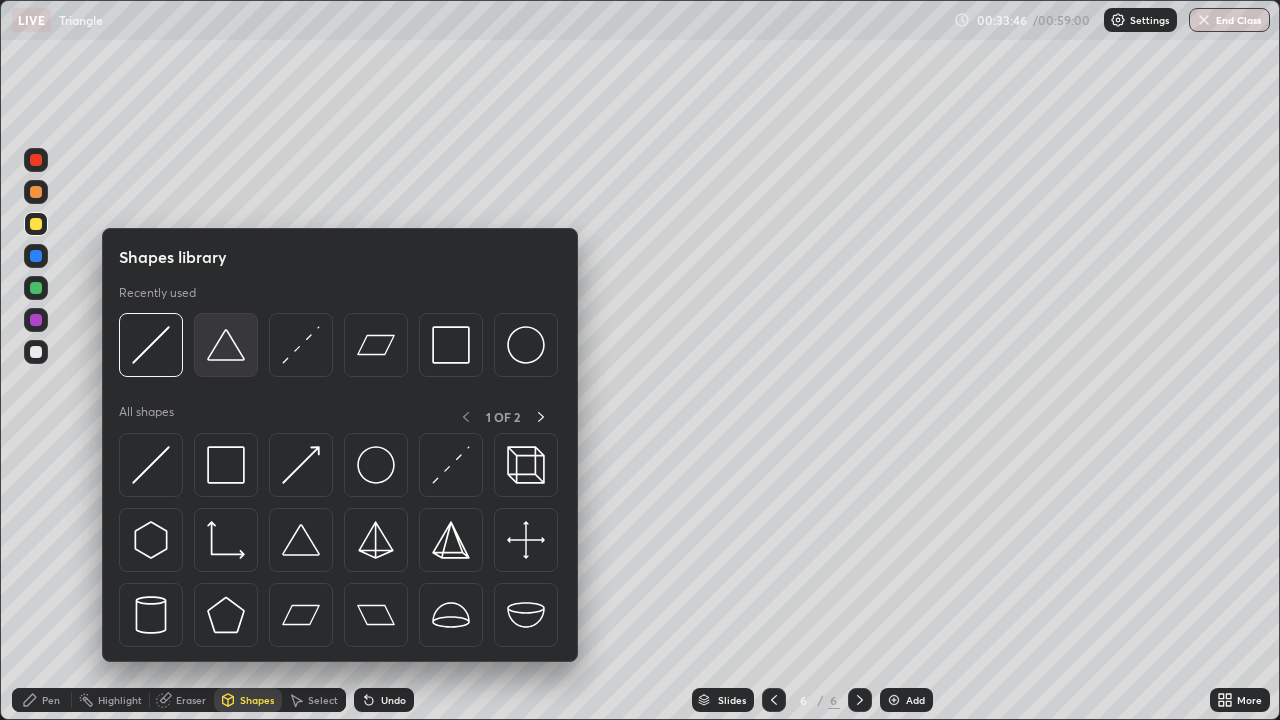 click at bounding box center [226, 345] 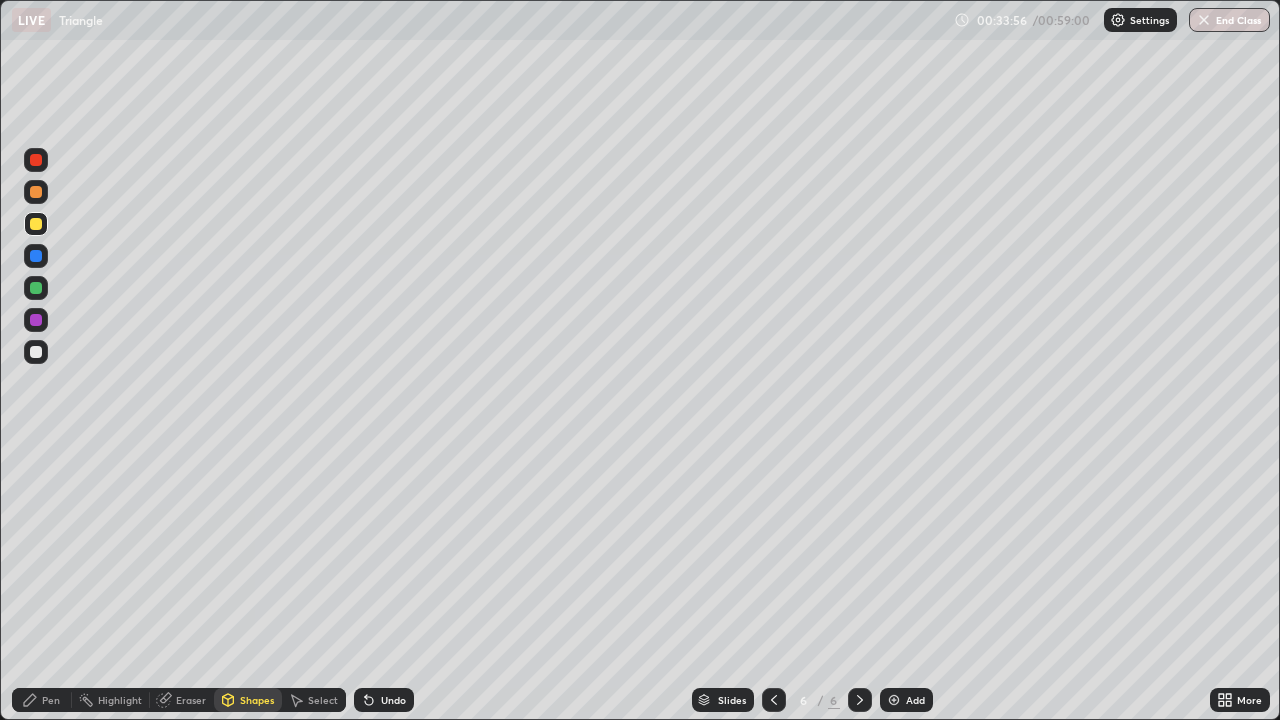 click on "Pen" at bounding box center (51, 700) 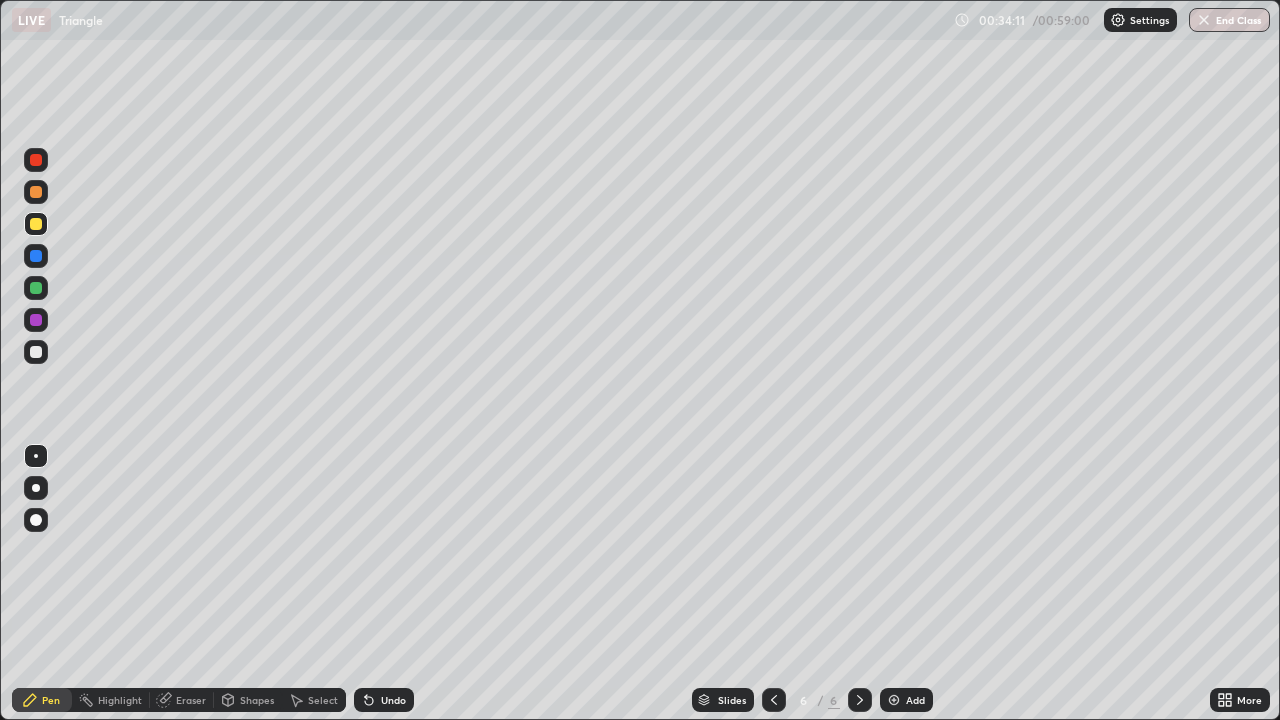 click 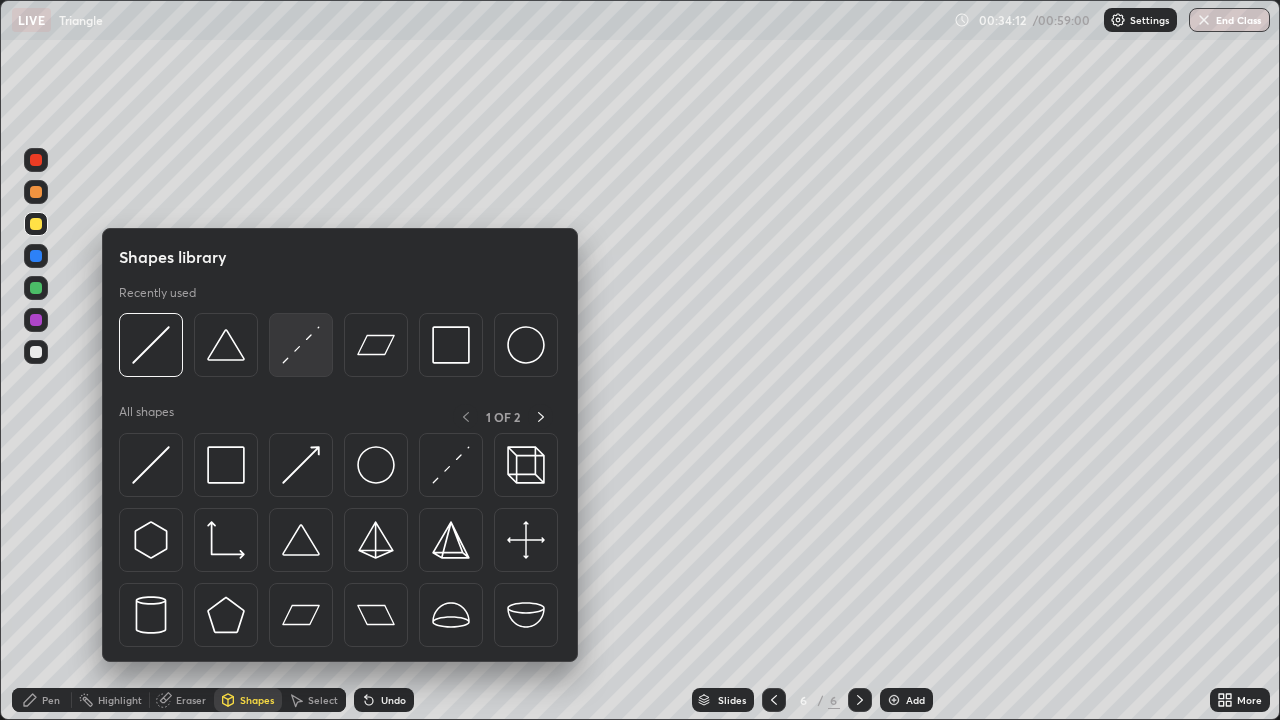 click at bounding box center (301, 345) 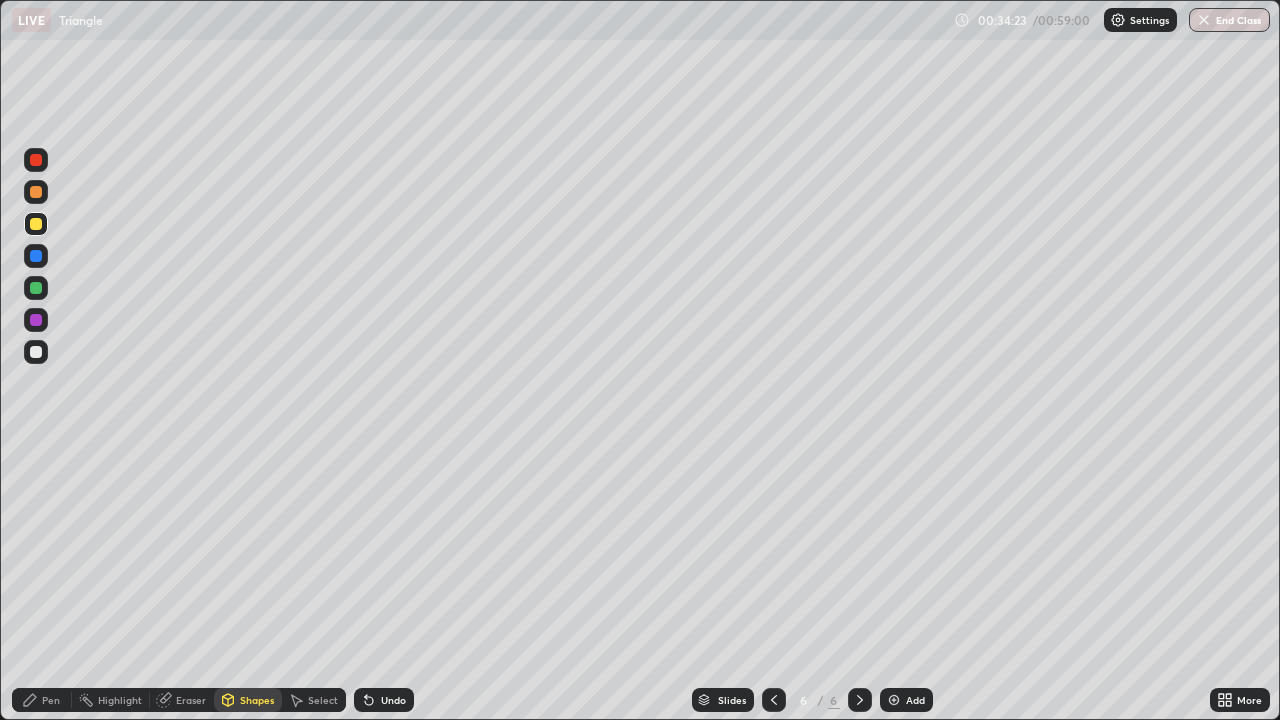 click at bounding box center (36, 352) 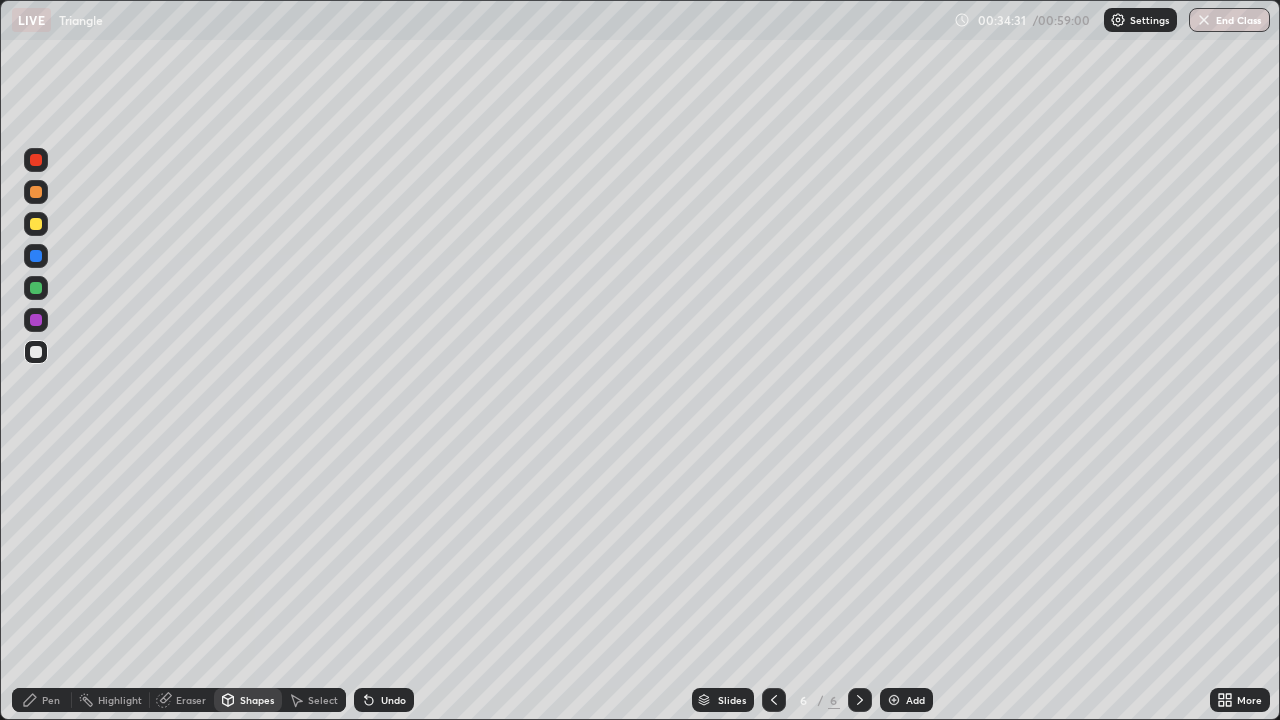 click 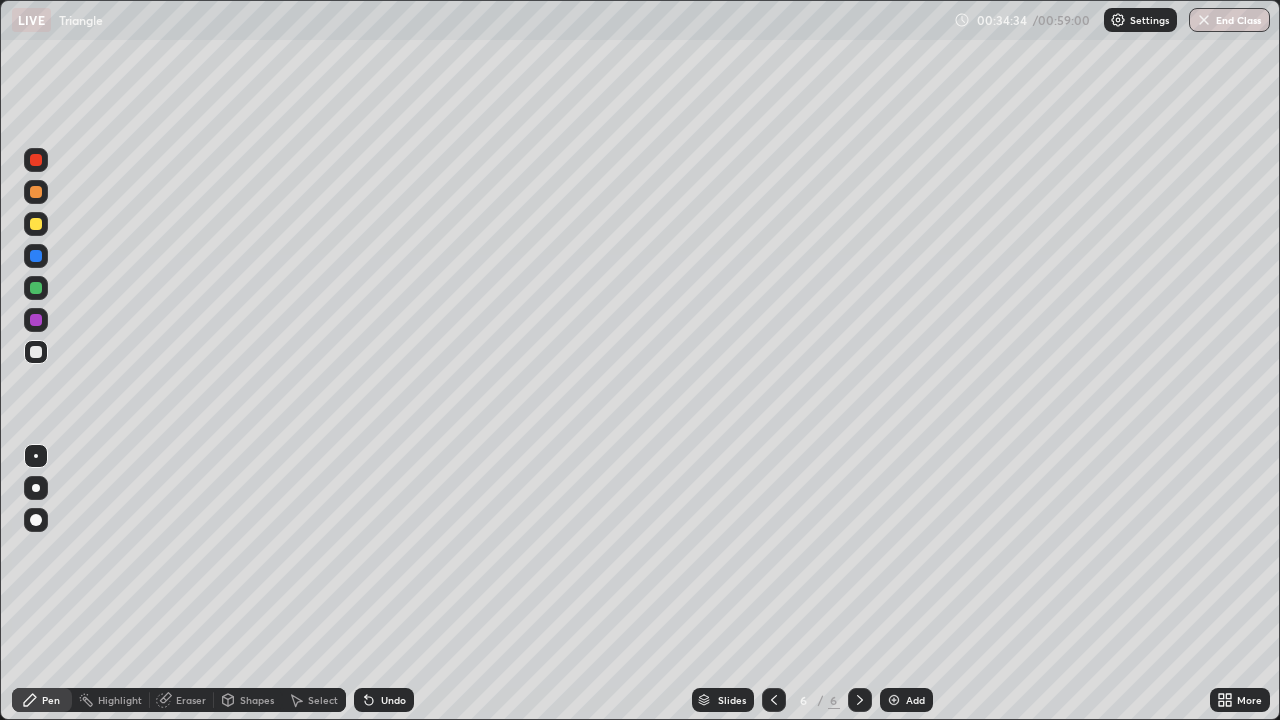 click at bounding box center [36, 352] 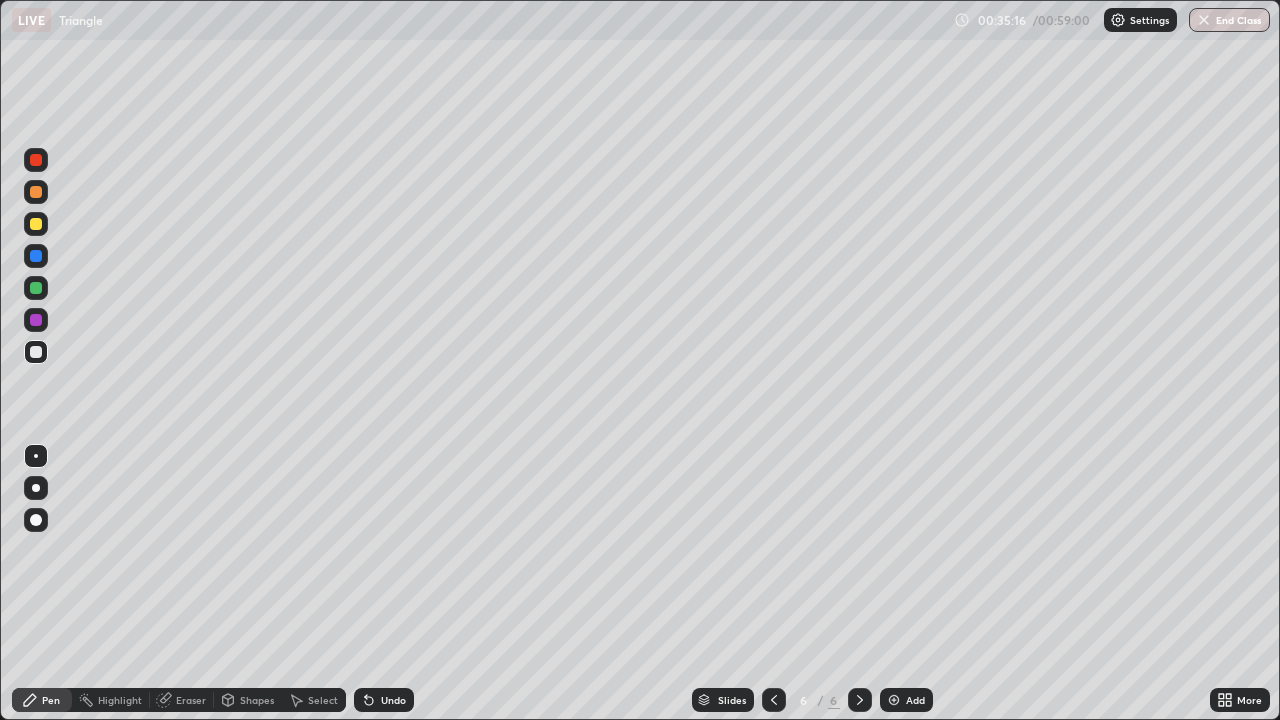 click at bounding box center [36, 256] 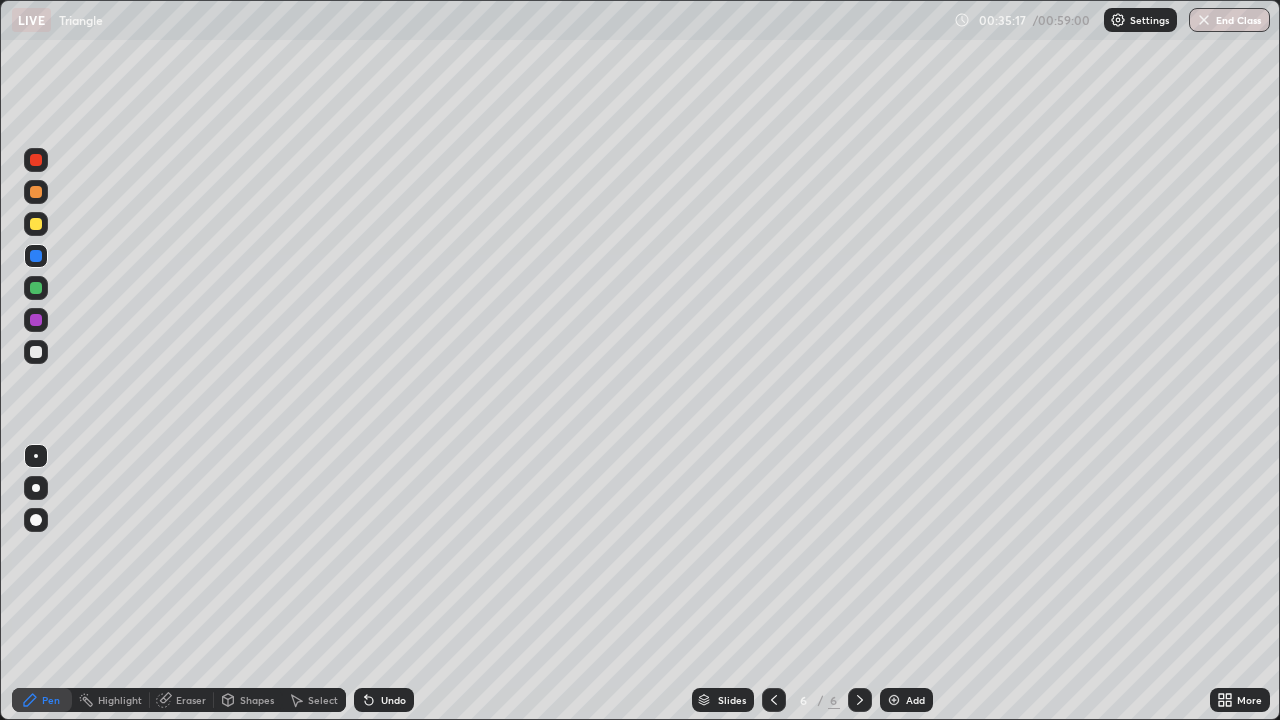 click on "Shapes" at bounding box center [257, 700] 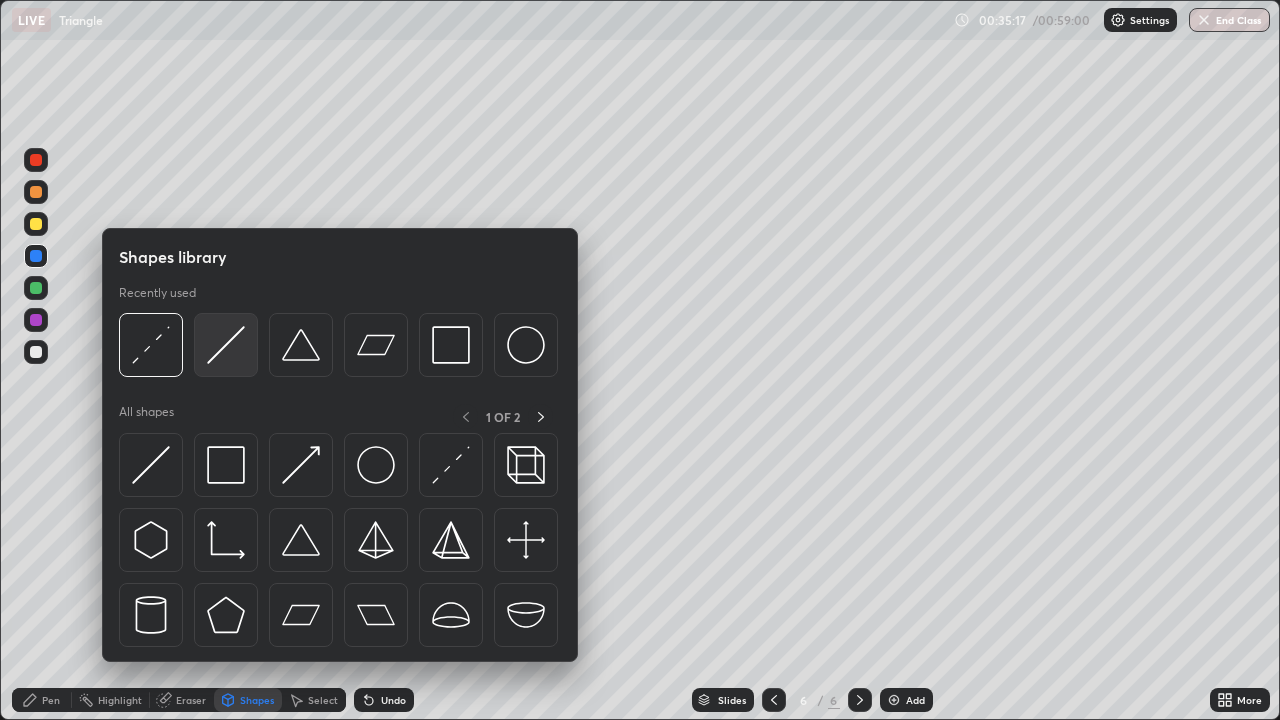 click at bounding box center [226, 345] 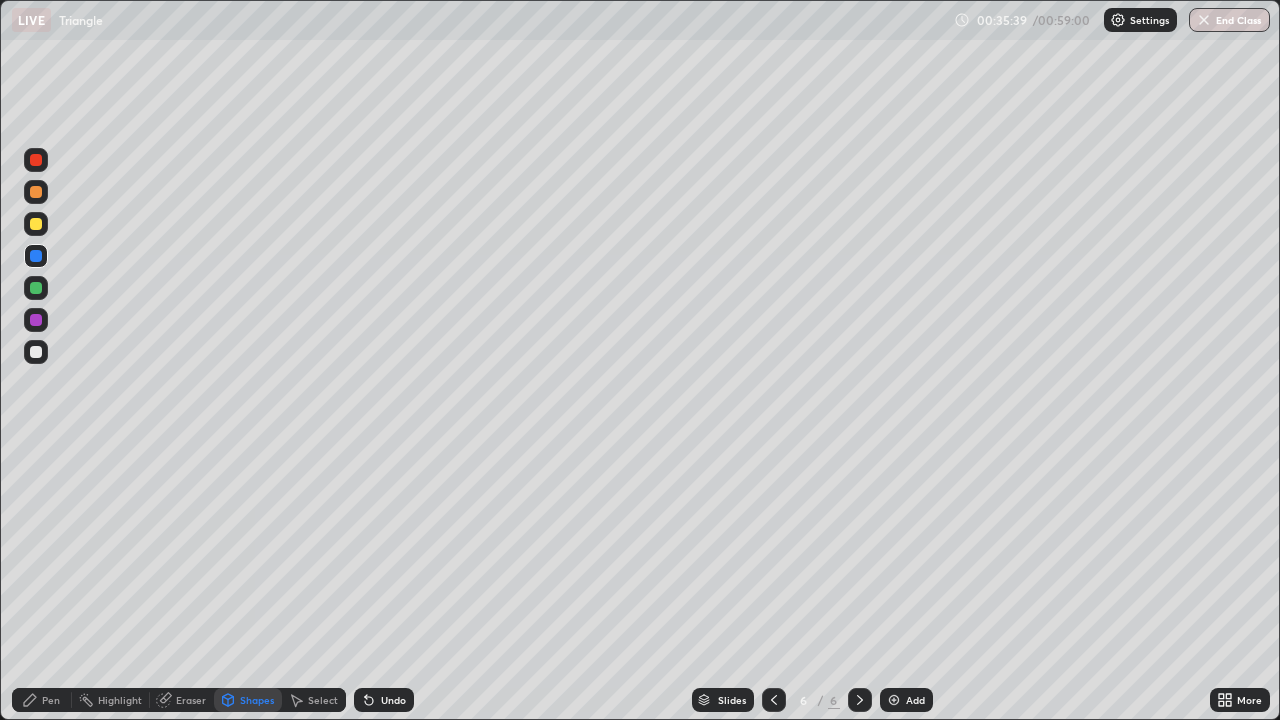 click 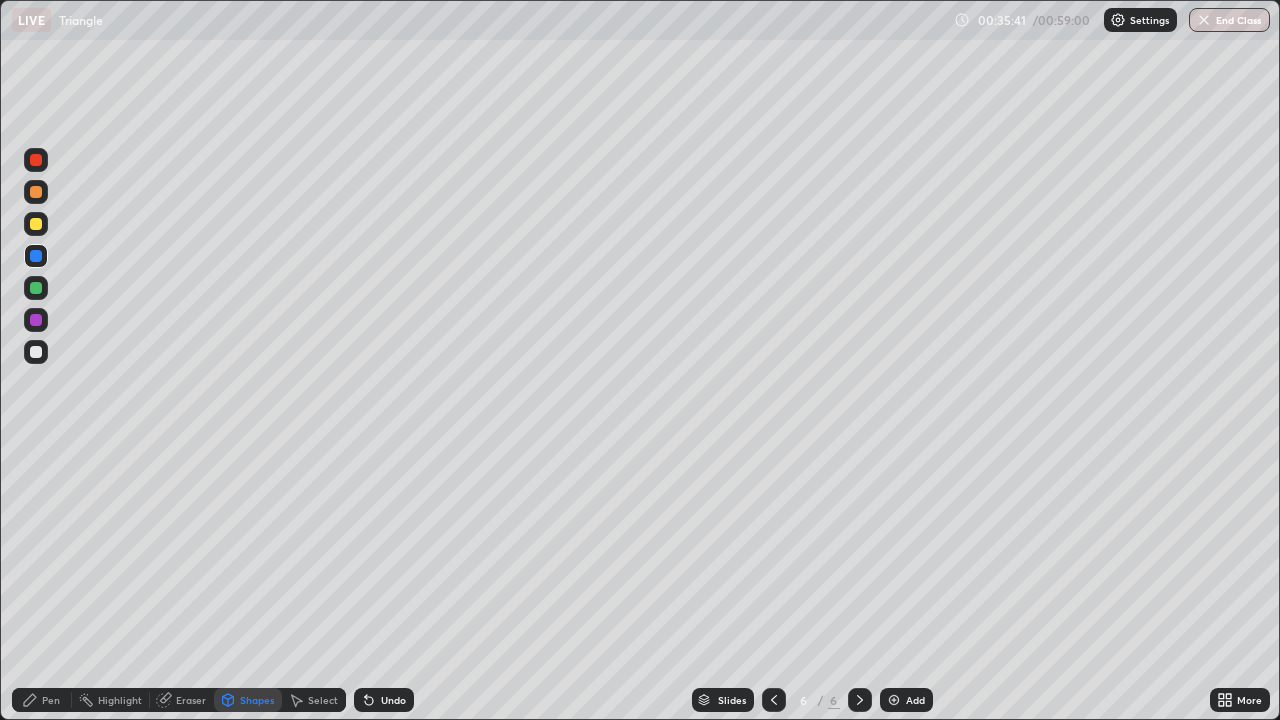 click 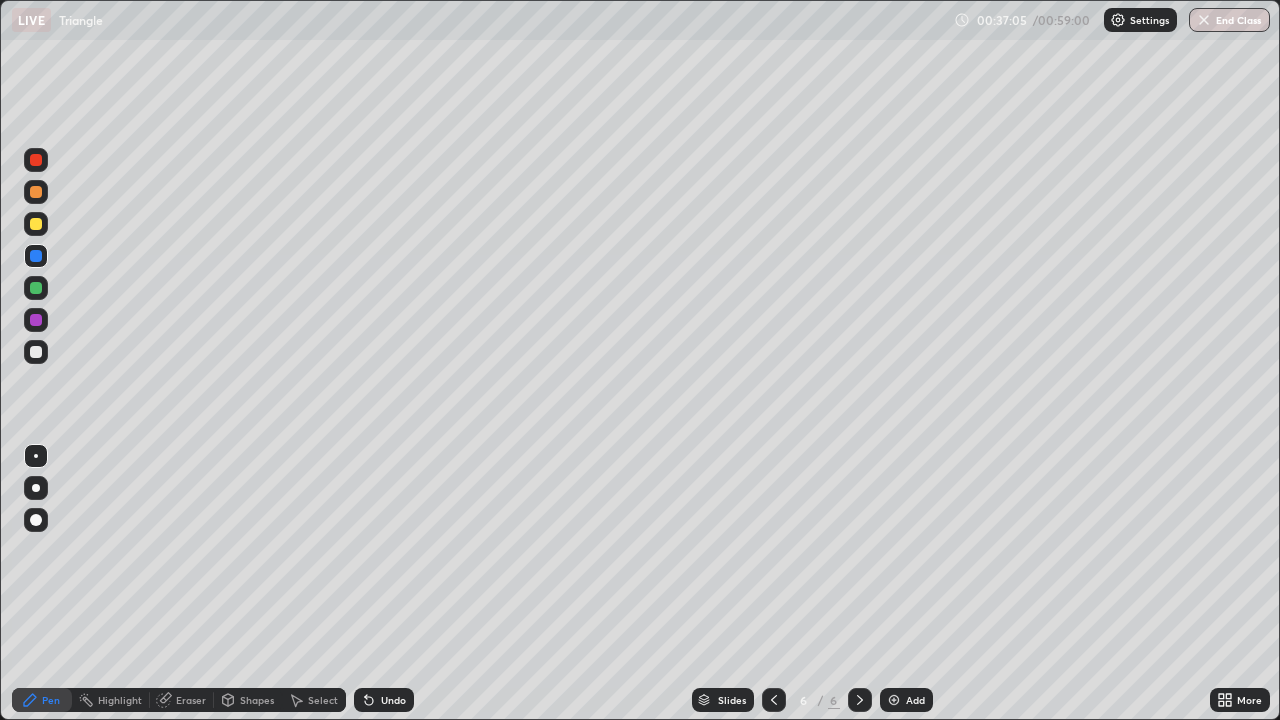 click at bounding box center (36, 352) 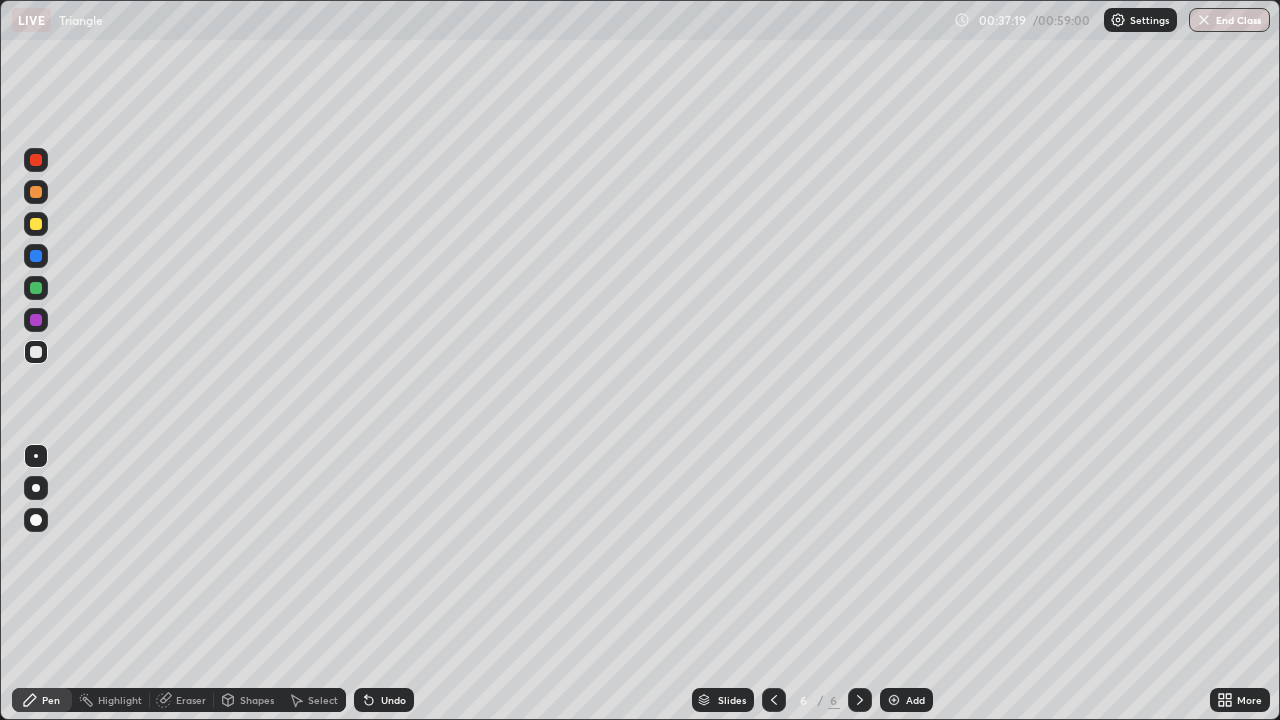 click on "Shapes" at bounding box center (257, 700) 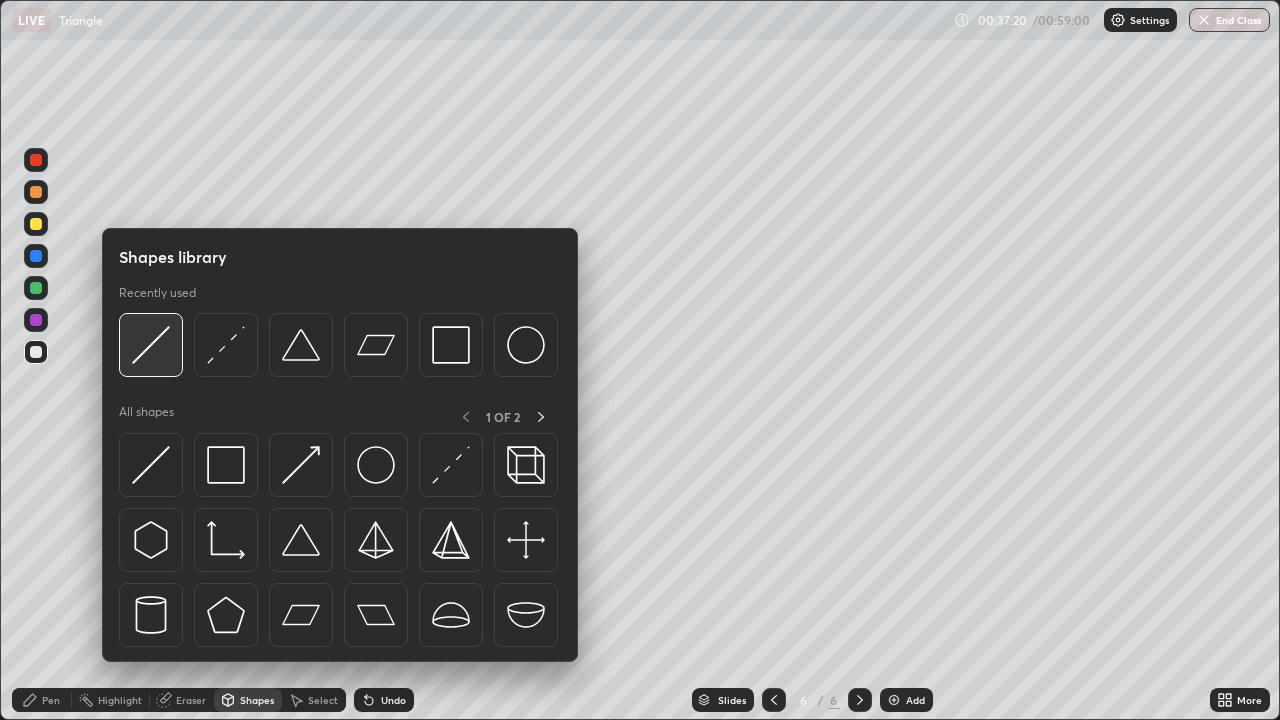 click at bounding box center (151, 345) 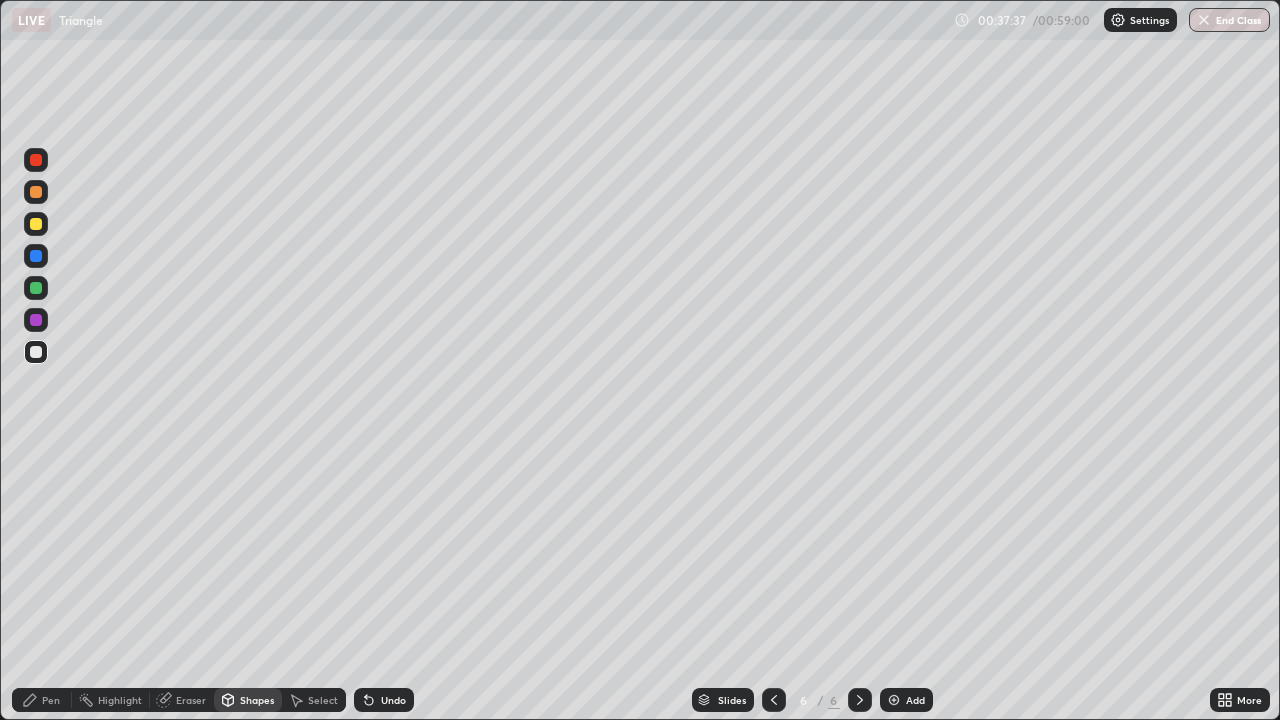 click on "Pen" at bounding box center (42, 700) 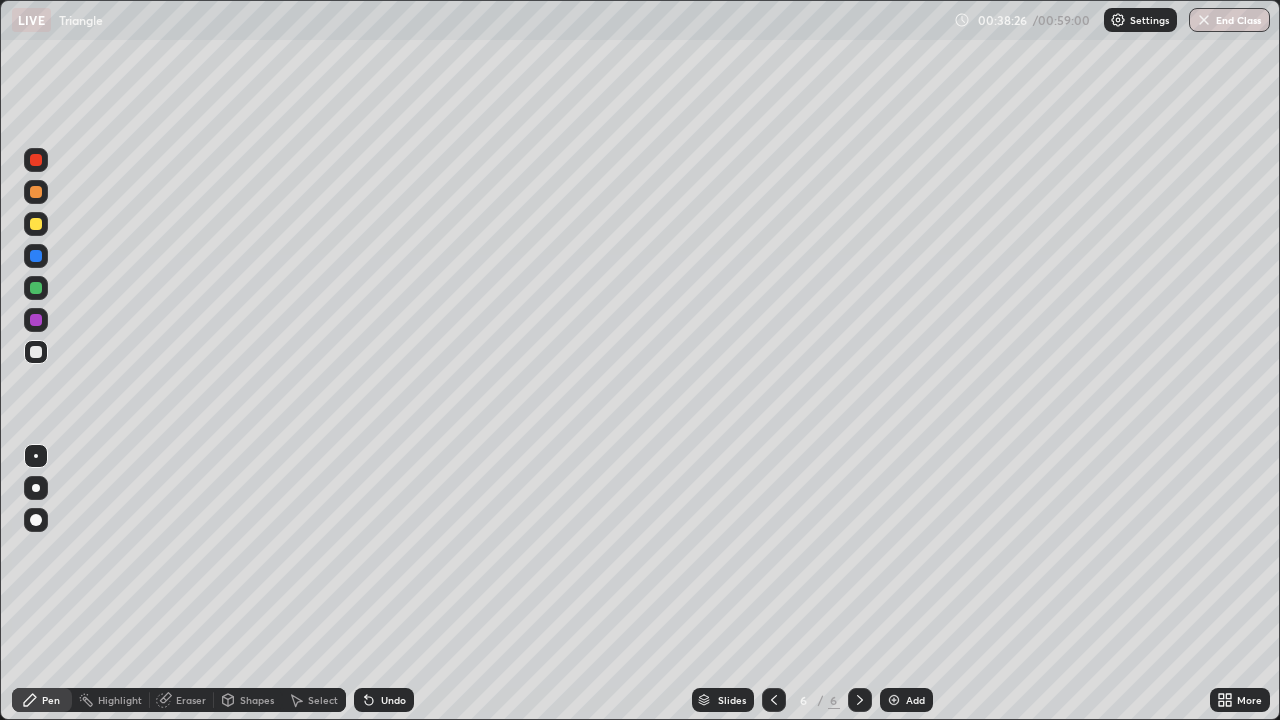 click at bounding box center (36, 320) 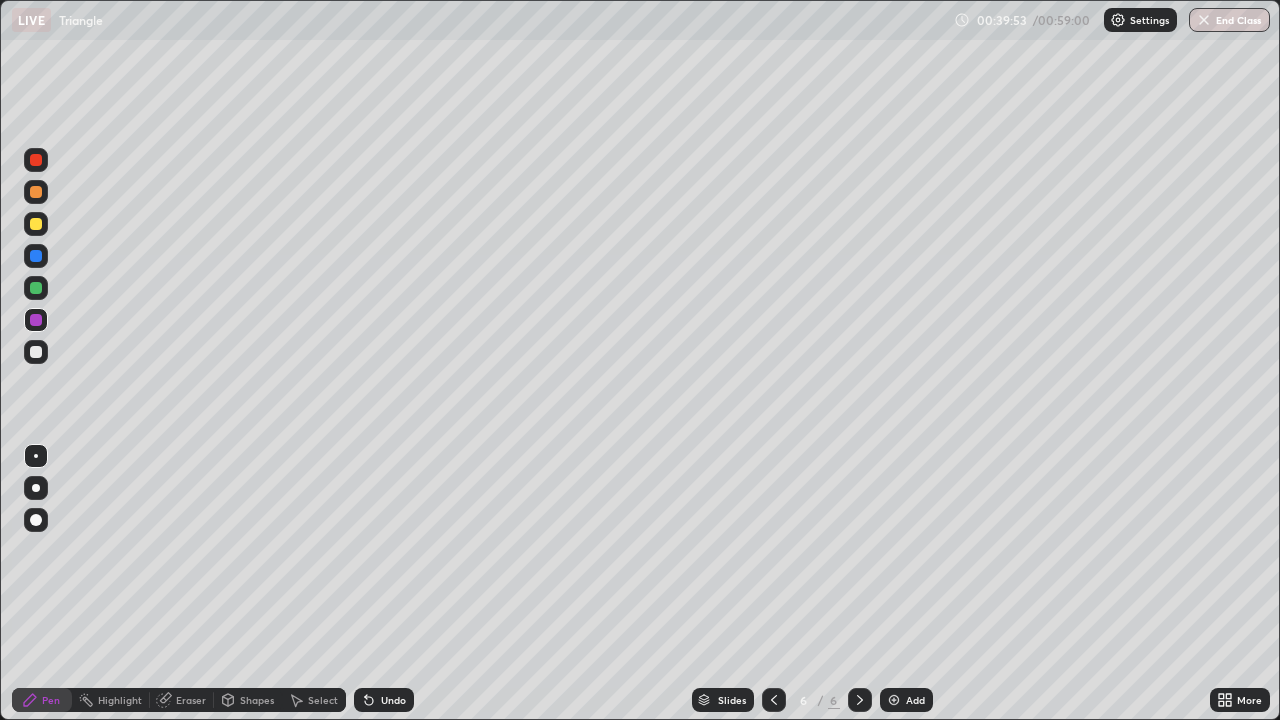 click at bounding box center [36, 288] 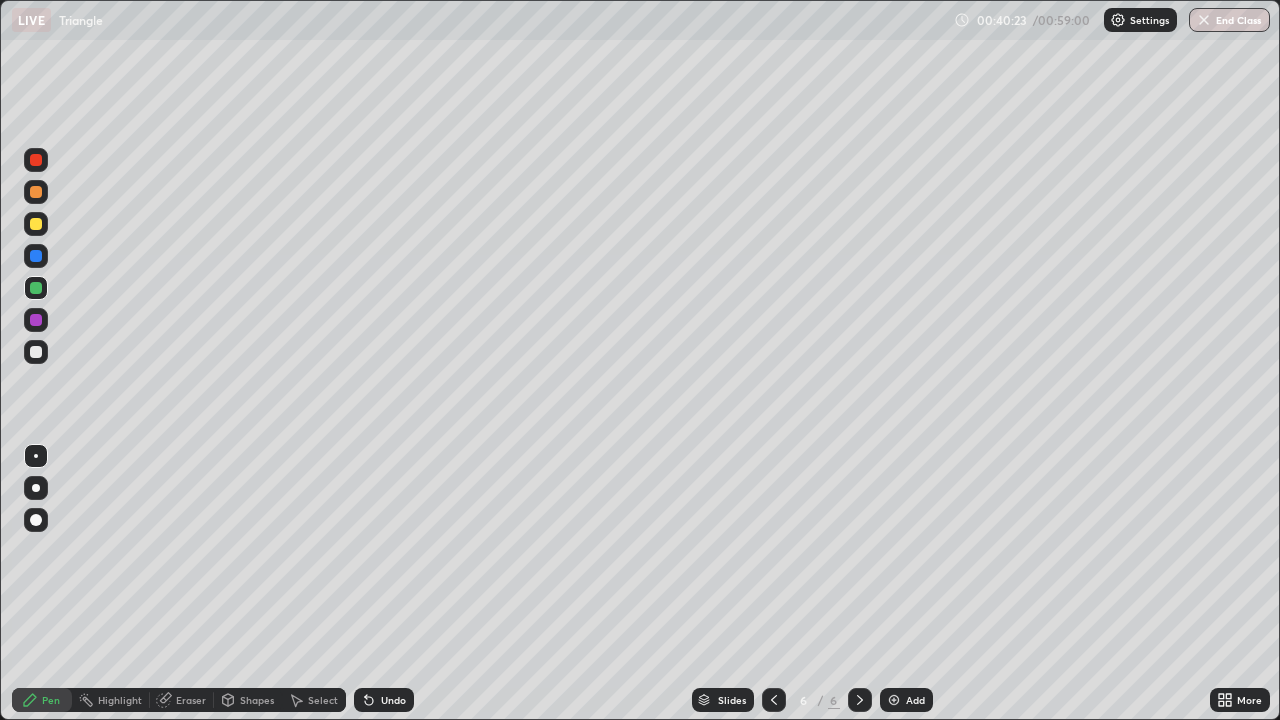 click 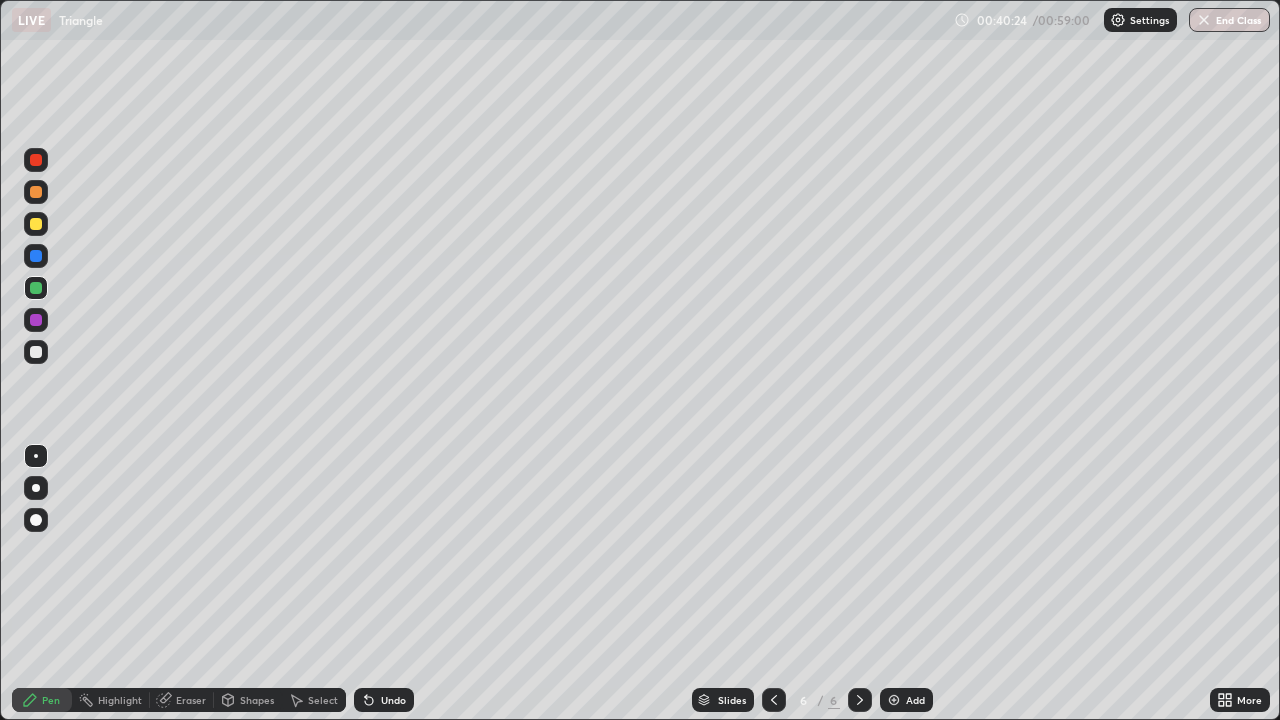 click on "Undo" at bounding box center [393, 700] 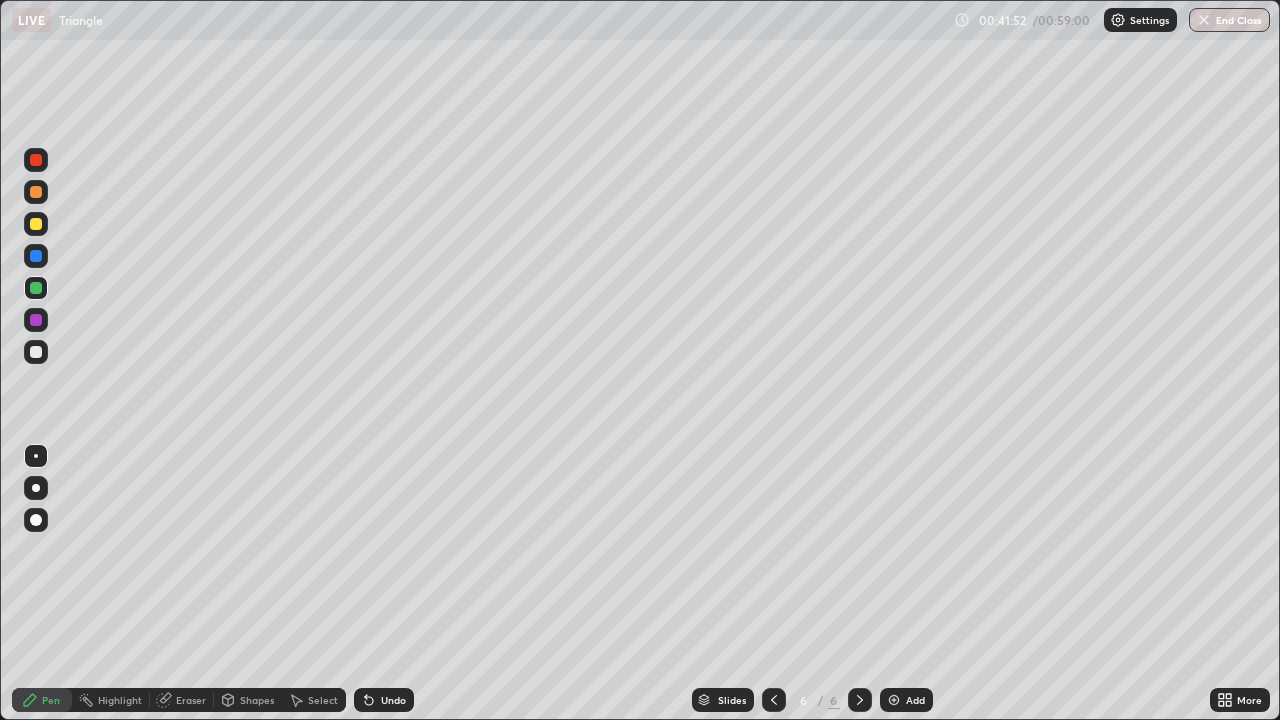 click at bounding box center (36, 352) 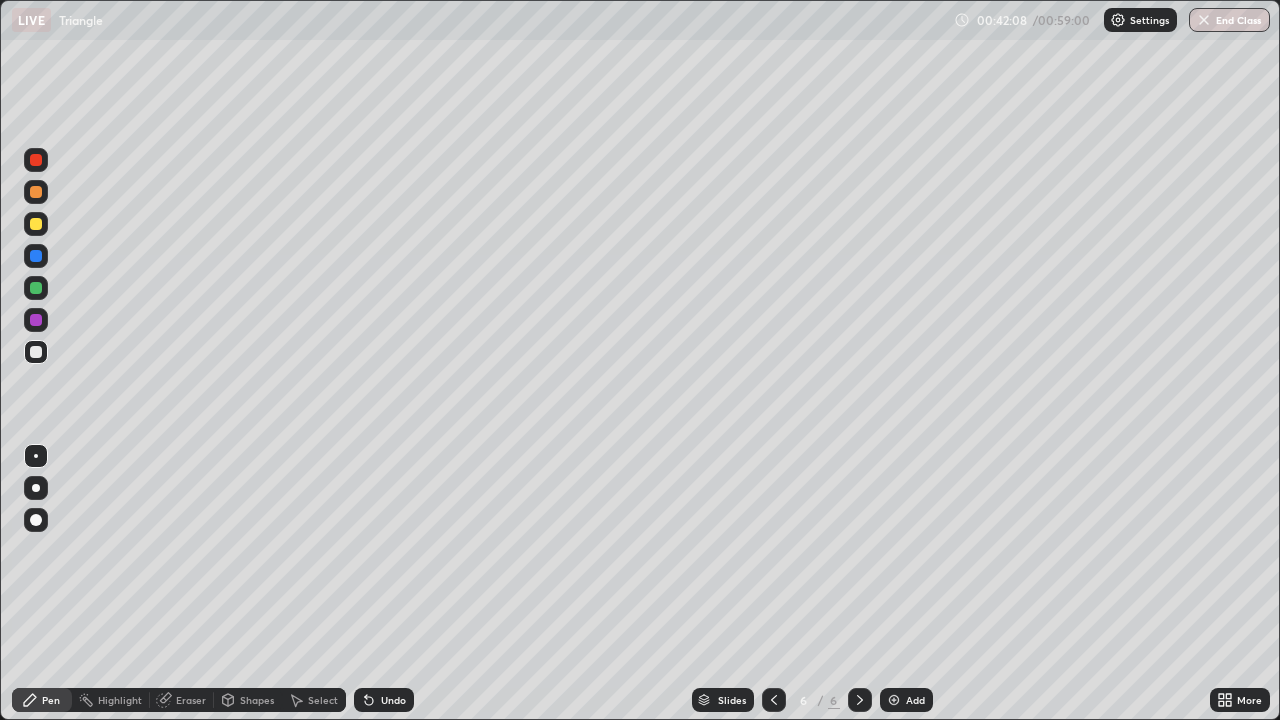 click 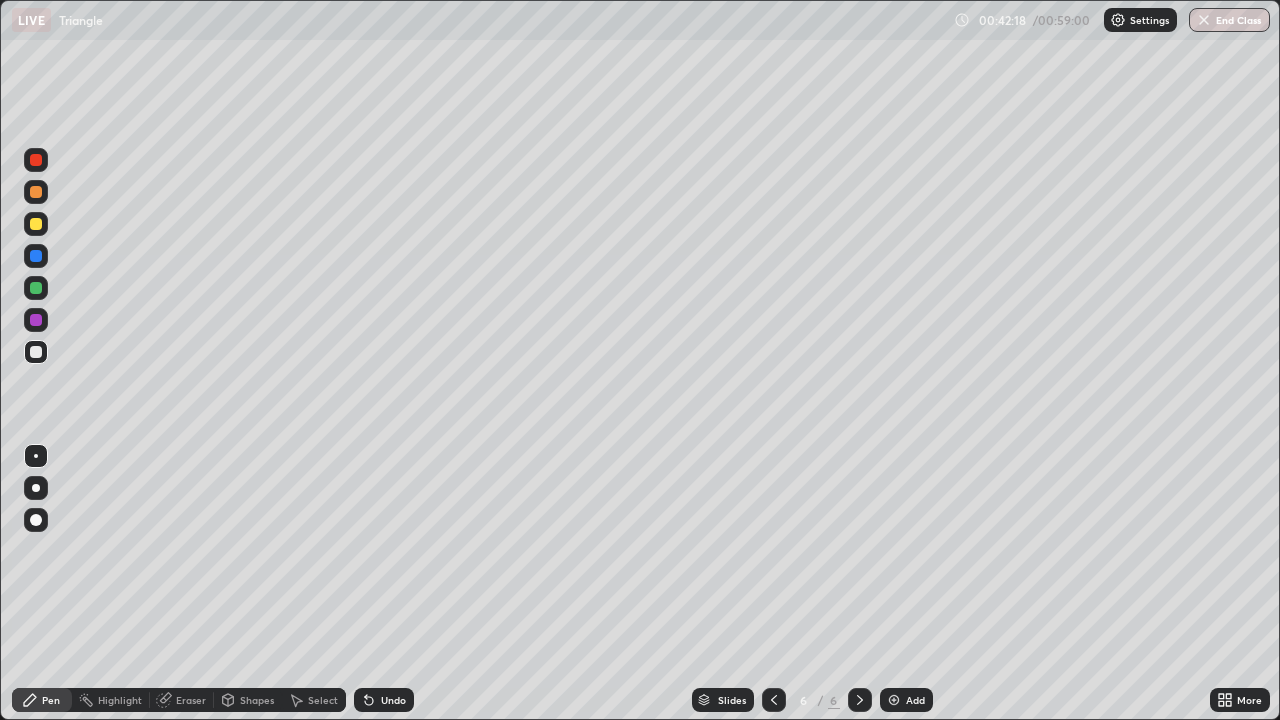 click at bounding box center (894, 700) 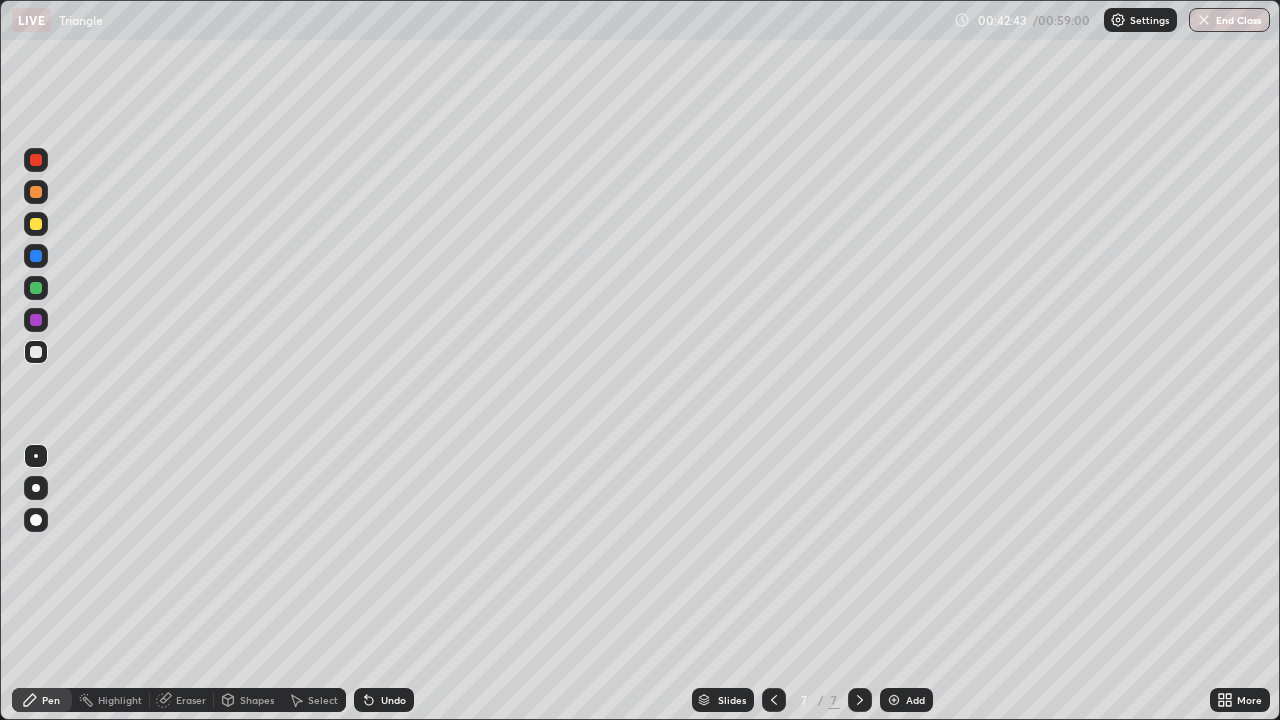 click at bounding box center (36, 224) 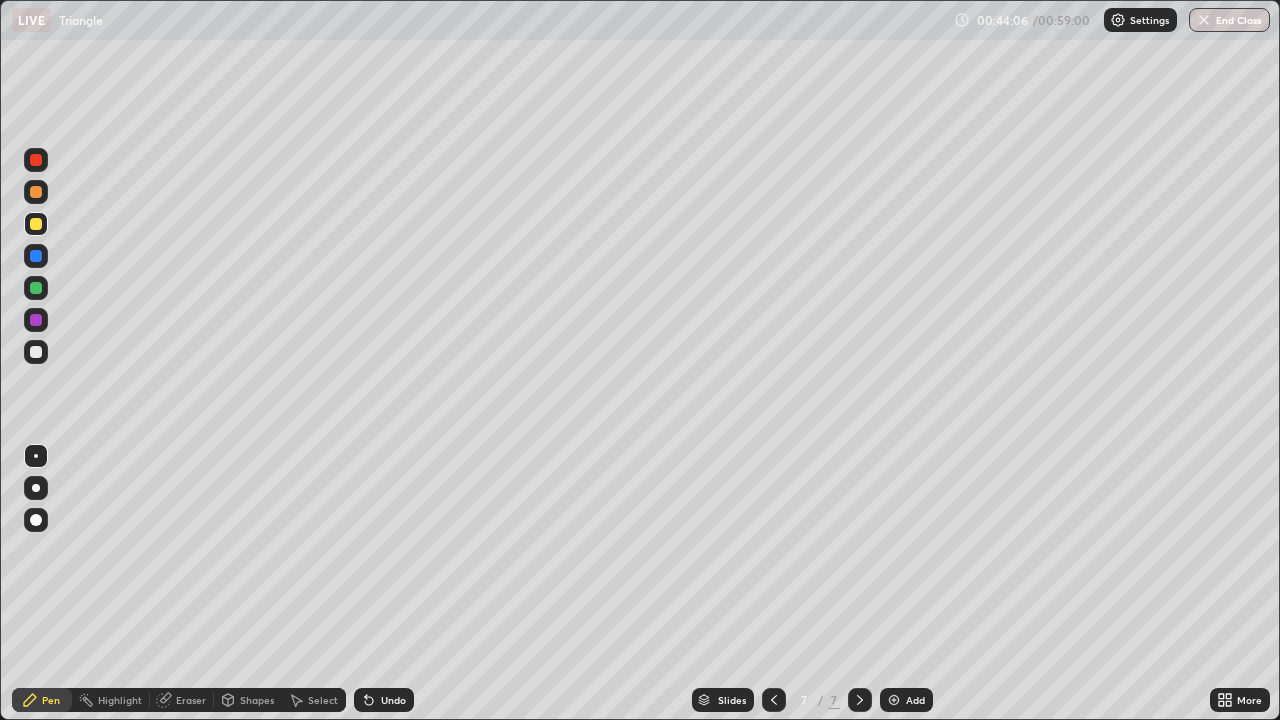 click on "Shapes" at bounding box center [257, 700] 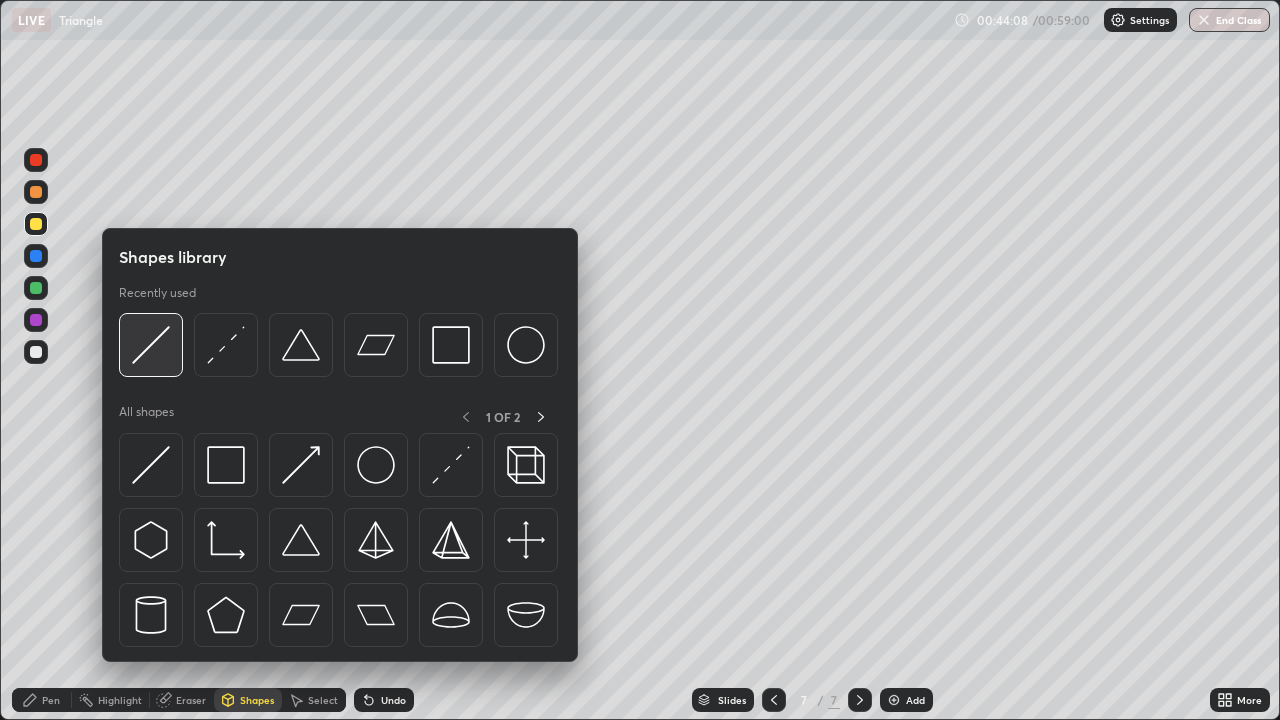 click at bounding box center [151, 345] 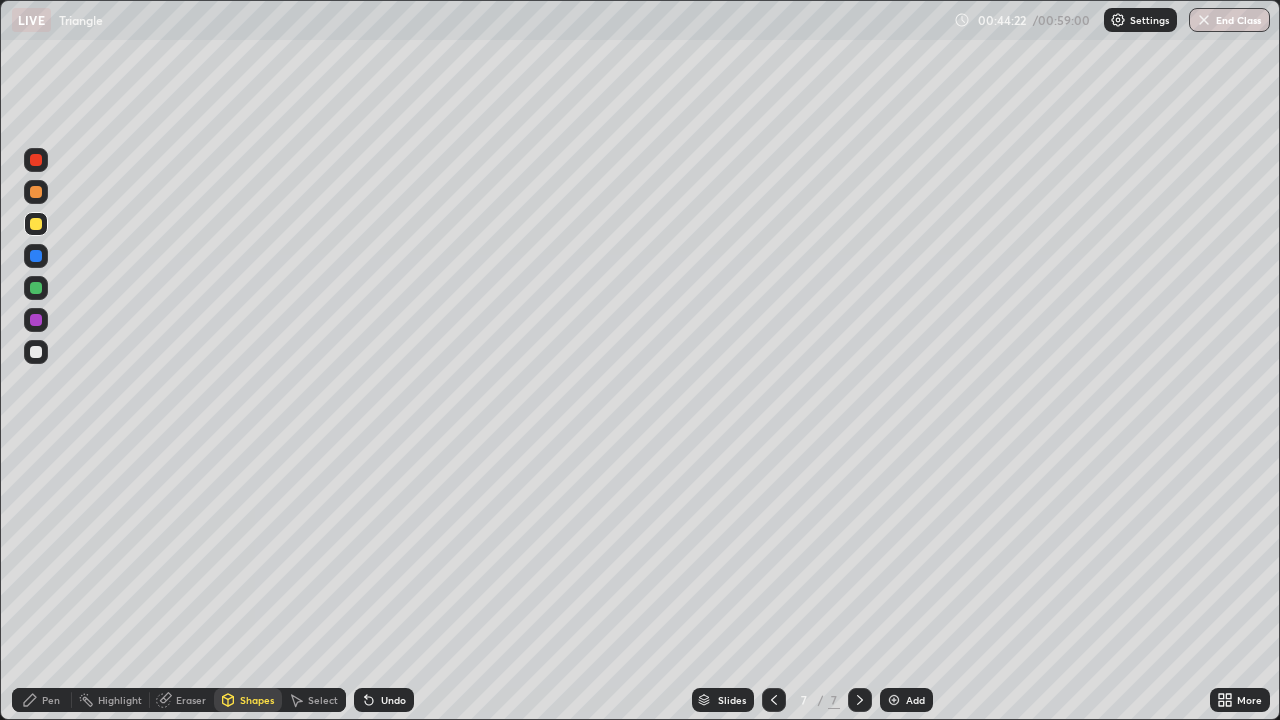 click on "Pen" at bounding box center (42, 700) 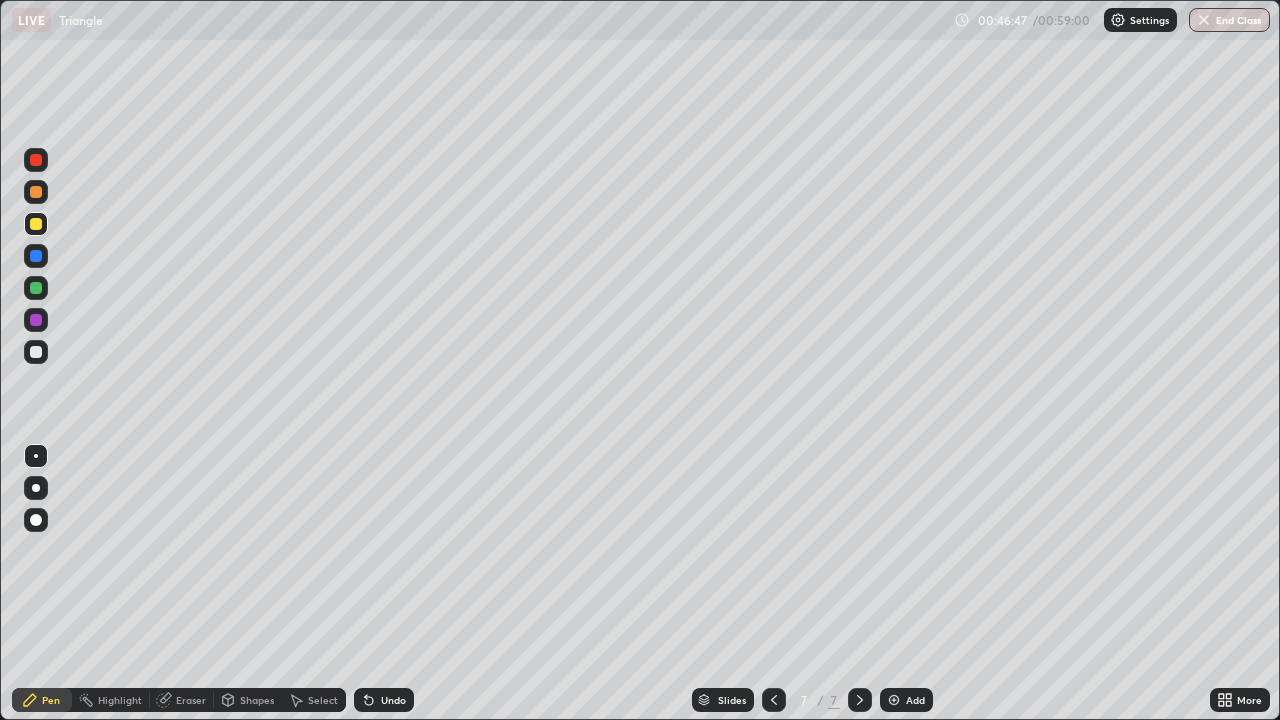 click 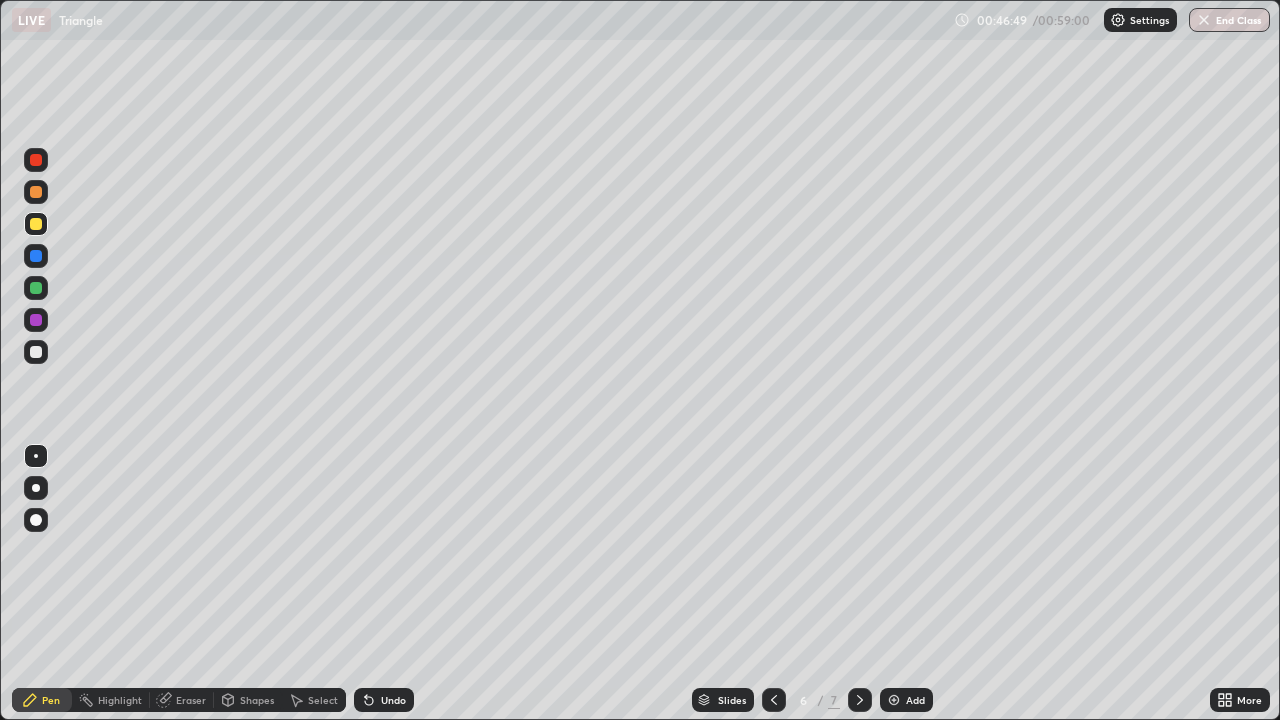 click at bounding box center [36, 288] 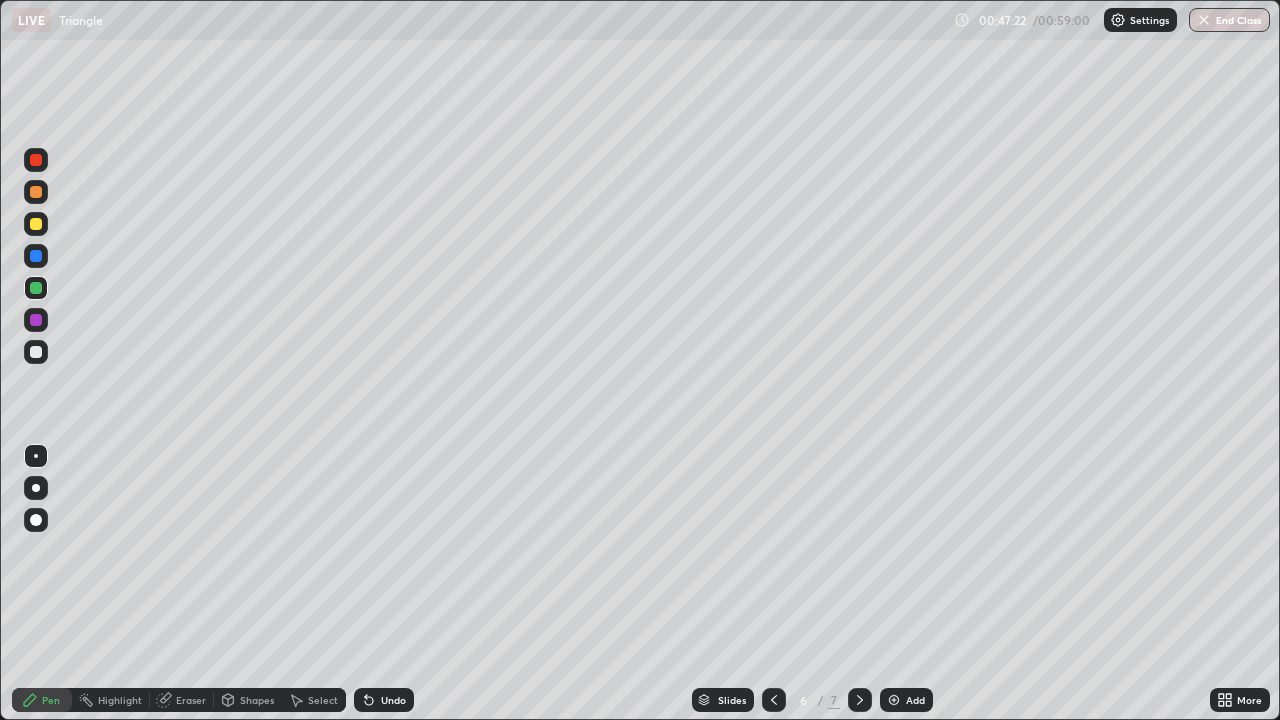 click at bounding box center [36, 352] 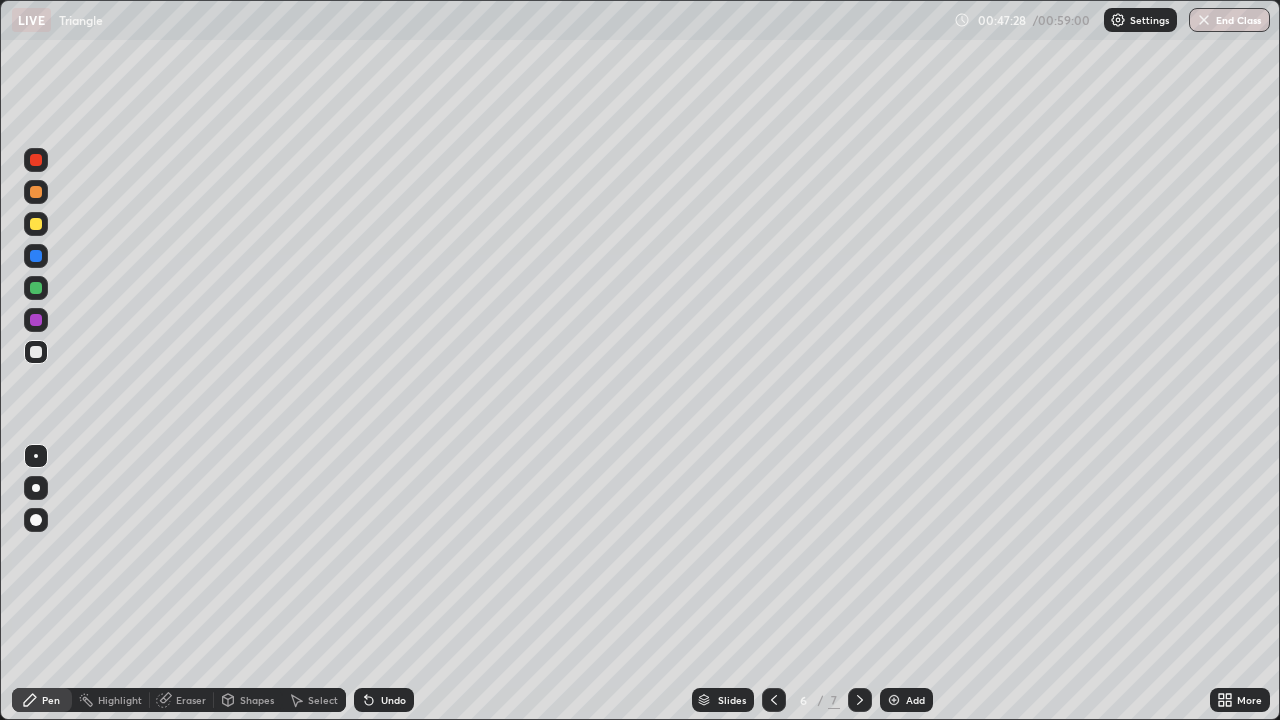 click 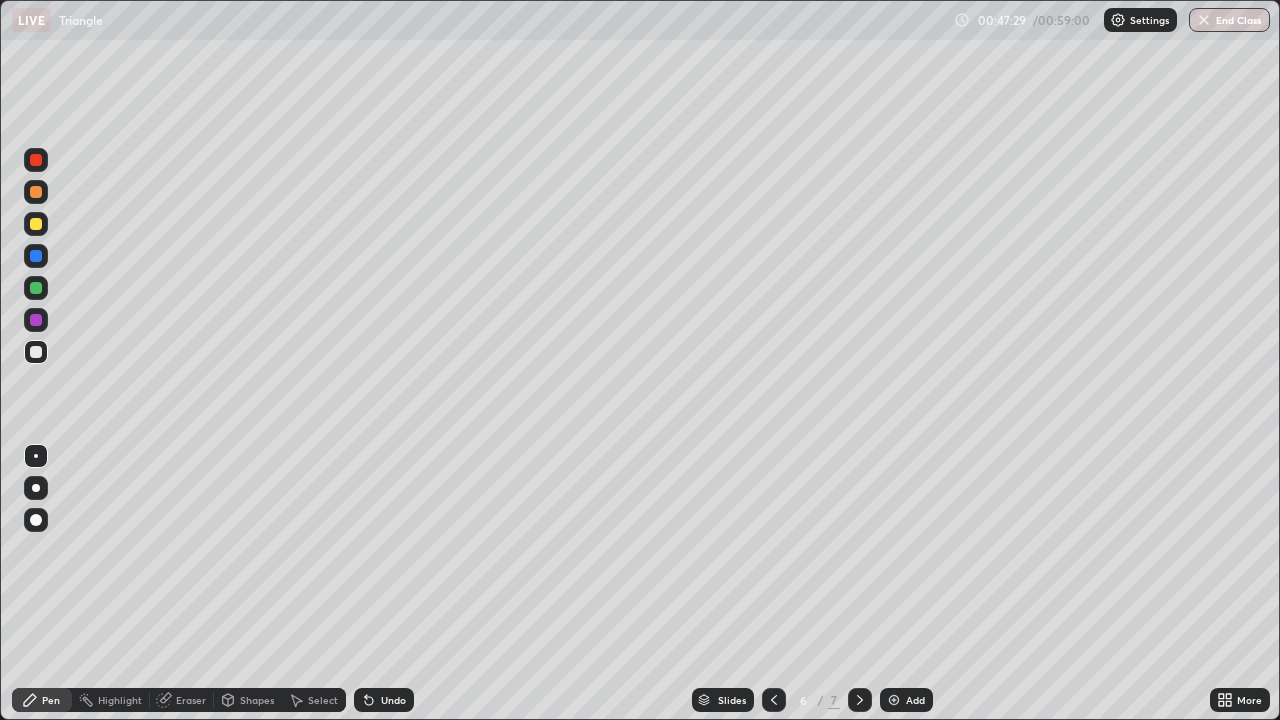 click 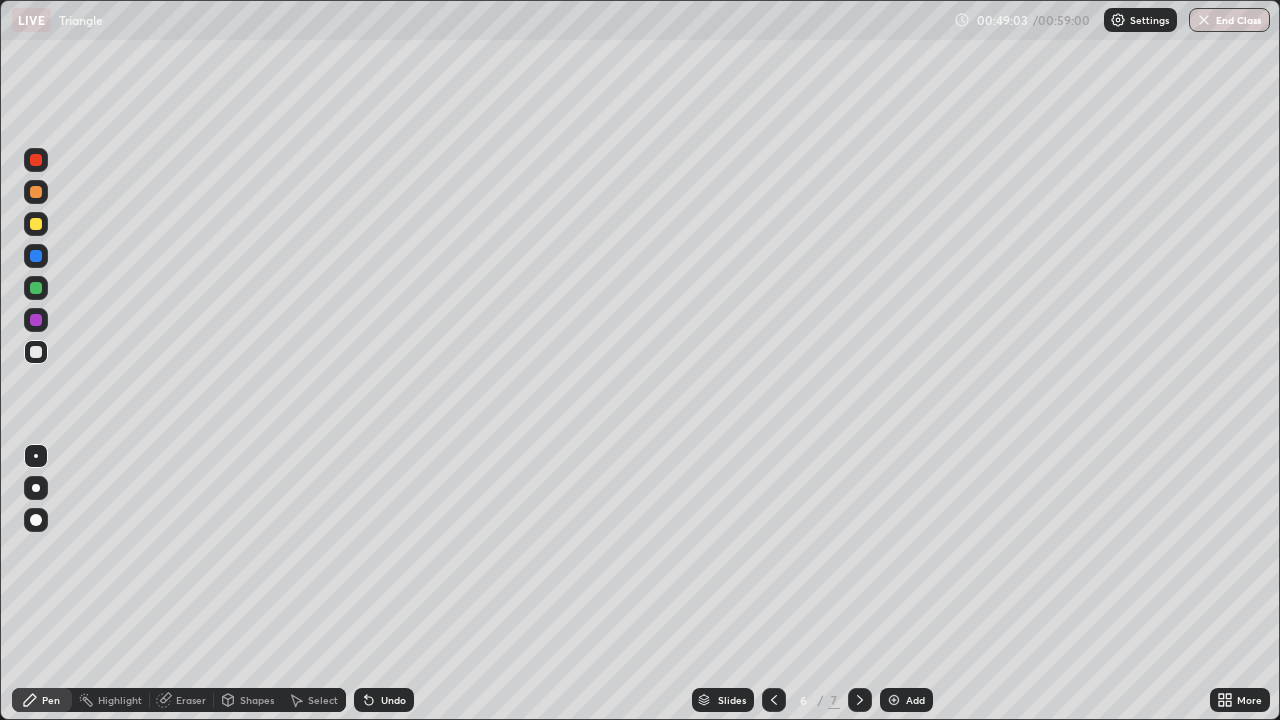 click on "Eraser" at bounding box center (191, 700) 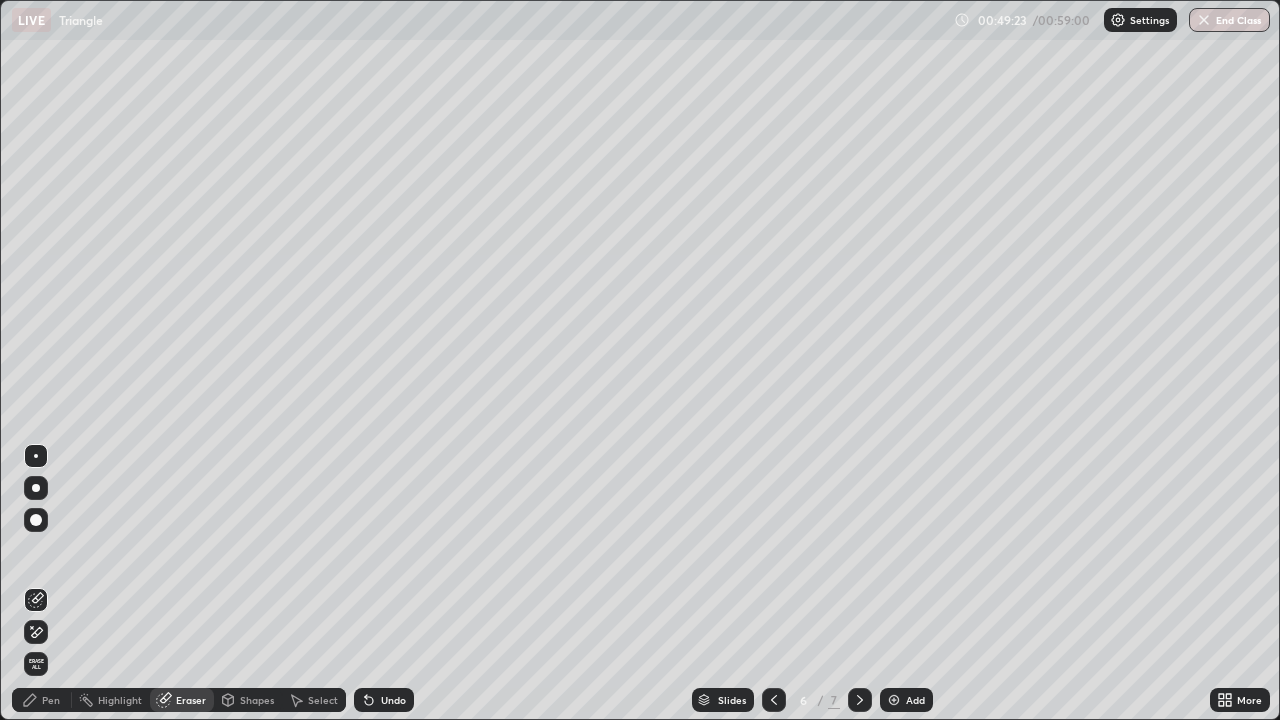 click 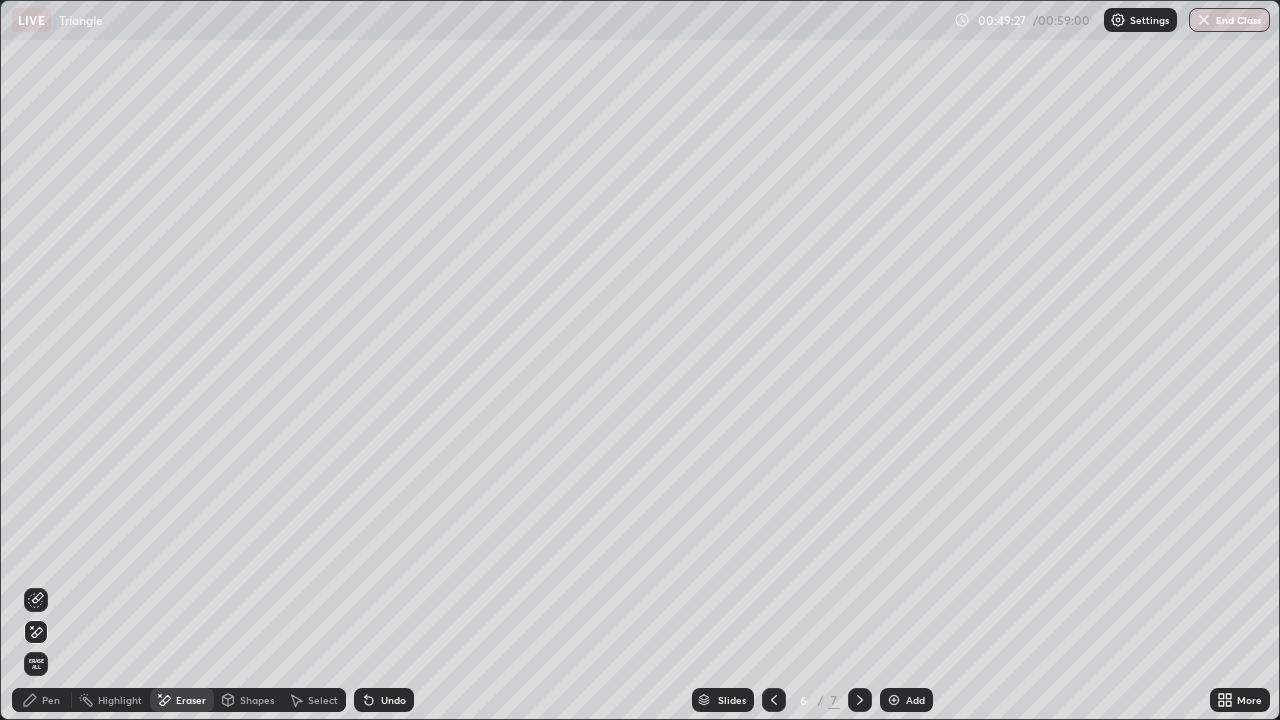 click on "Pen" at bounding box center [51, 700] 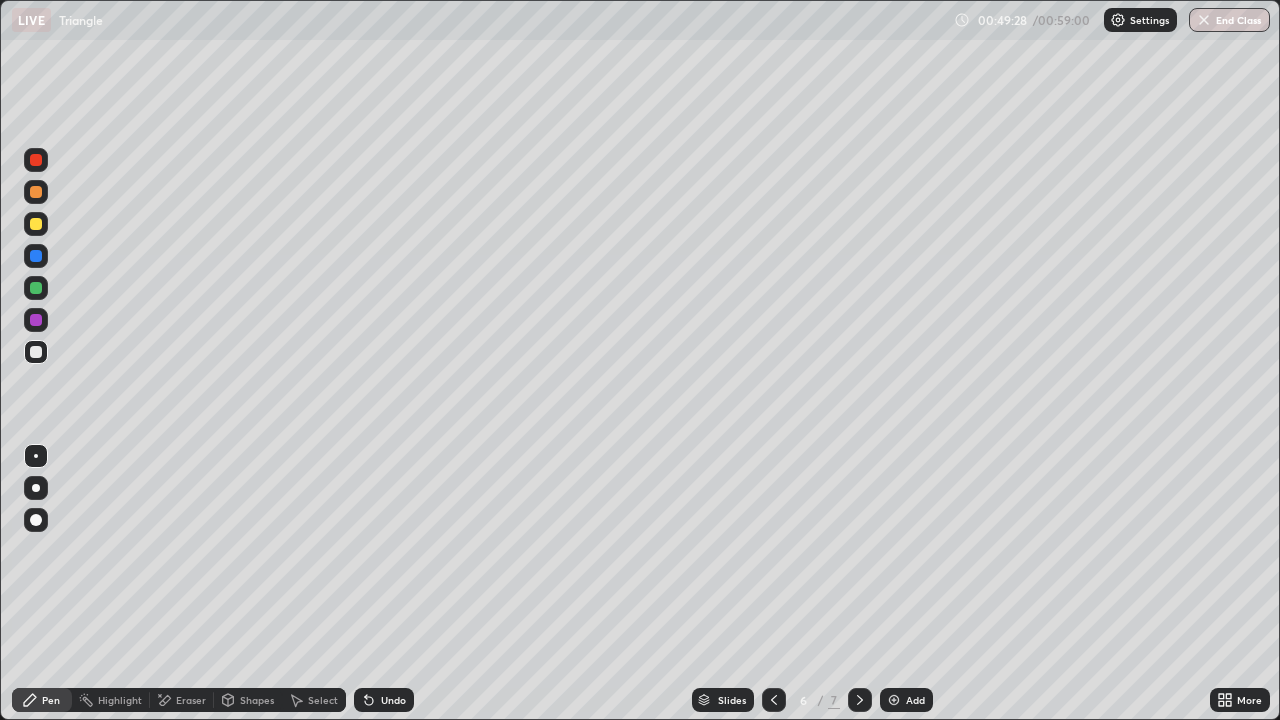 click at bounding box center (36, 352) 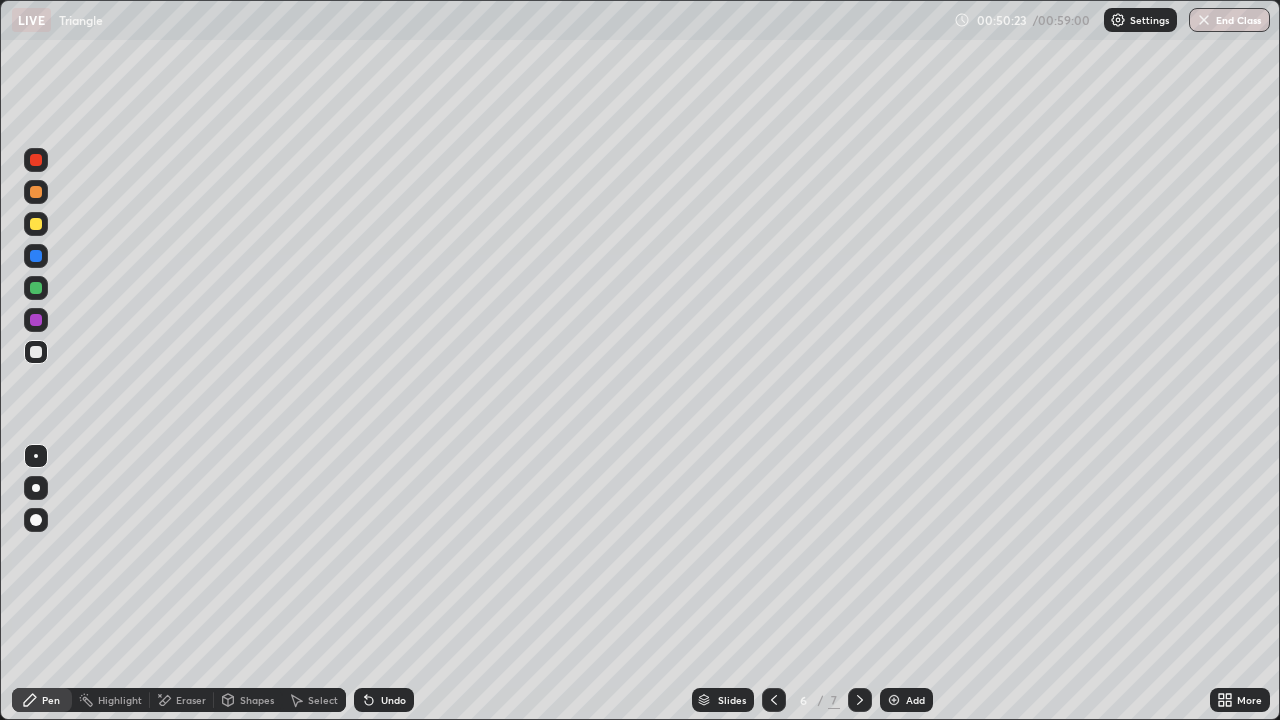 click at bounding box center (36, 224) 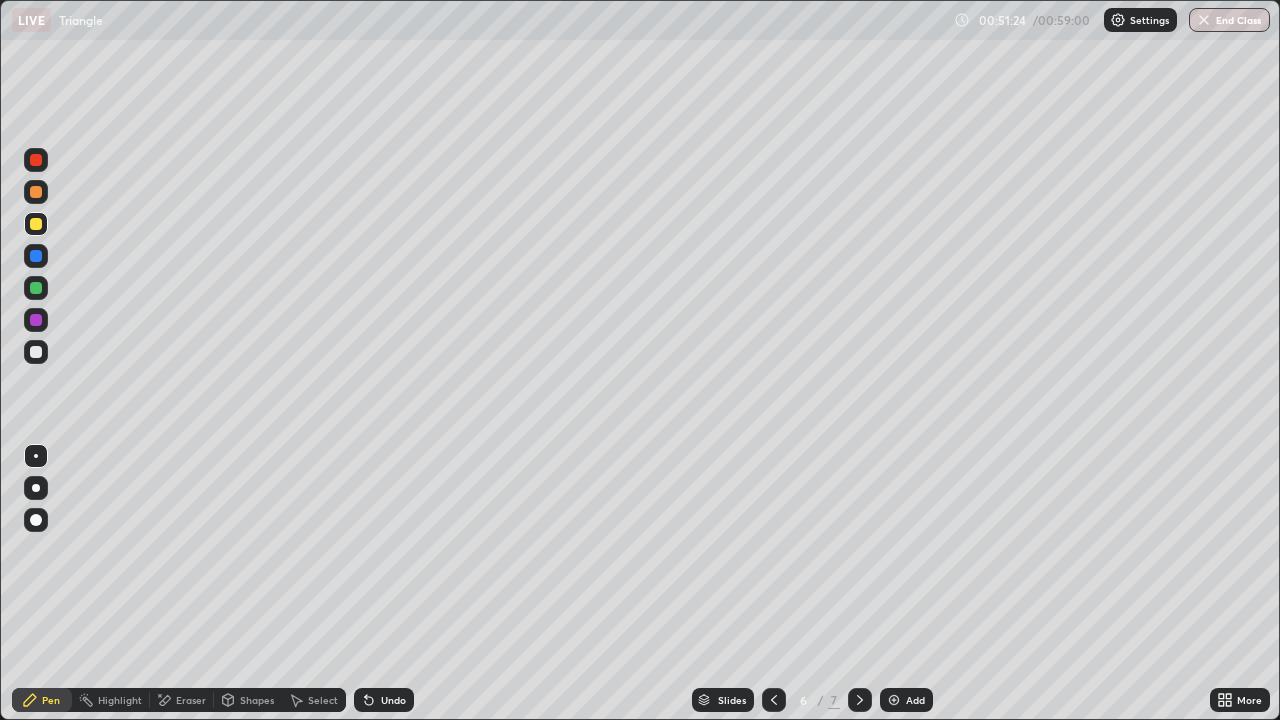 click at bounding box center [894, 700] 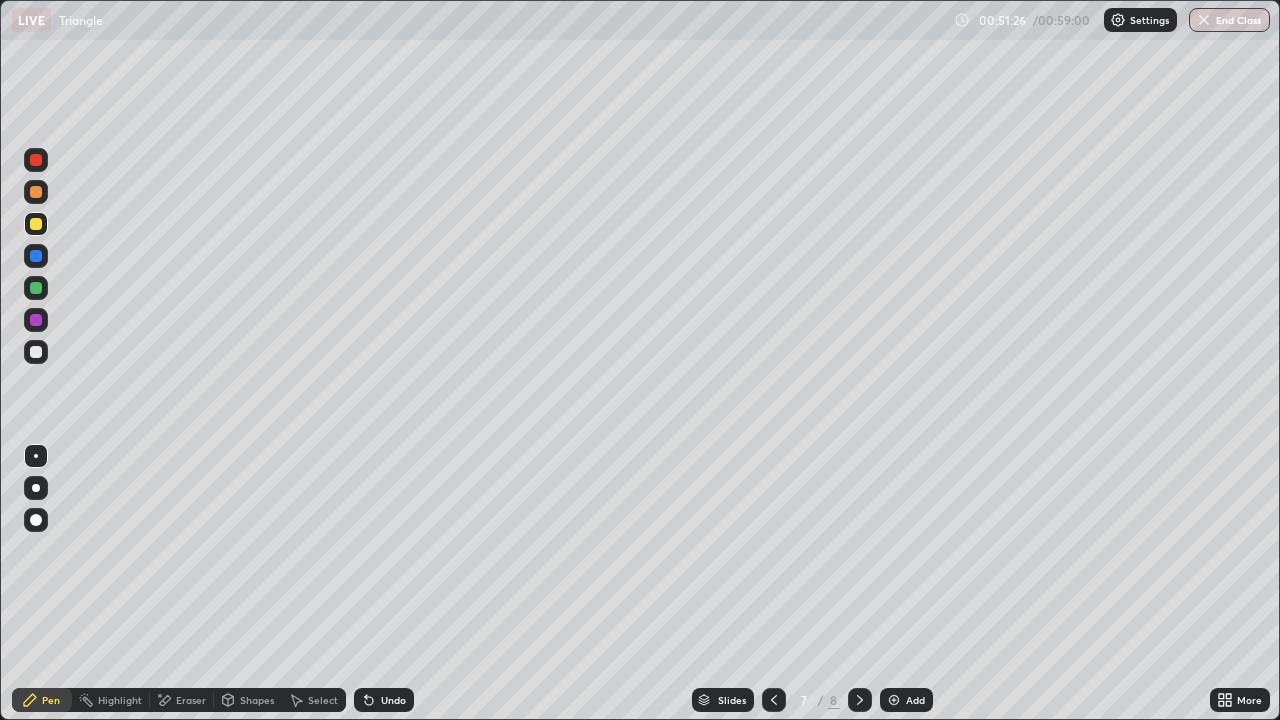 click 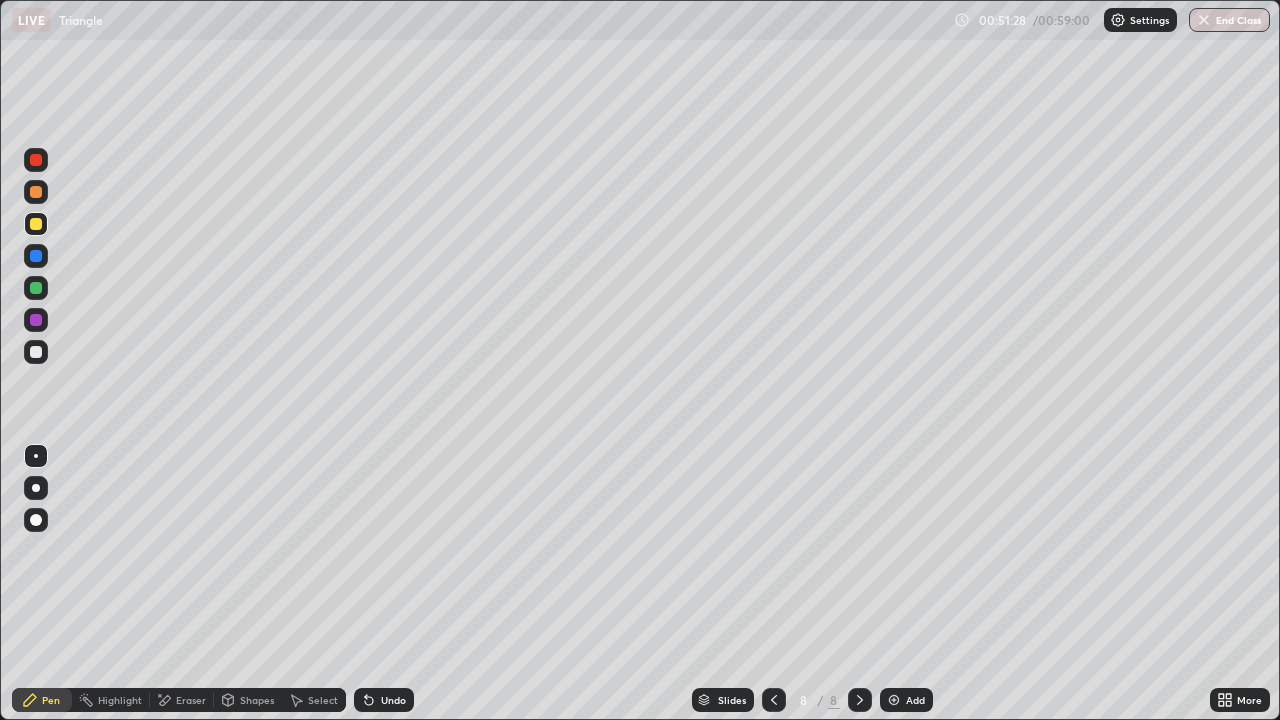 click at bounding box center [36, 352] 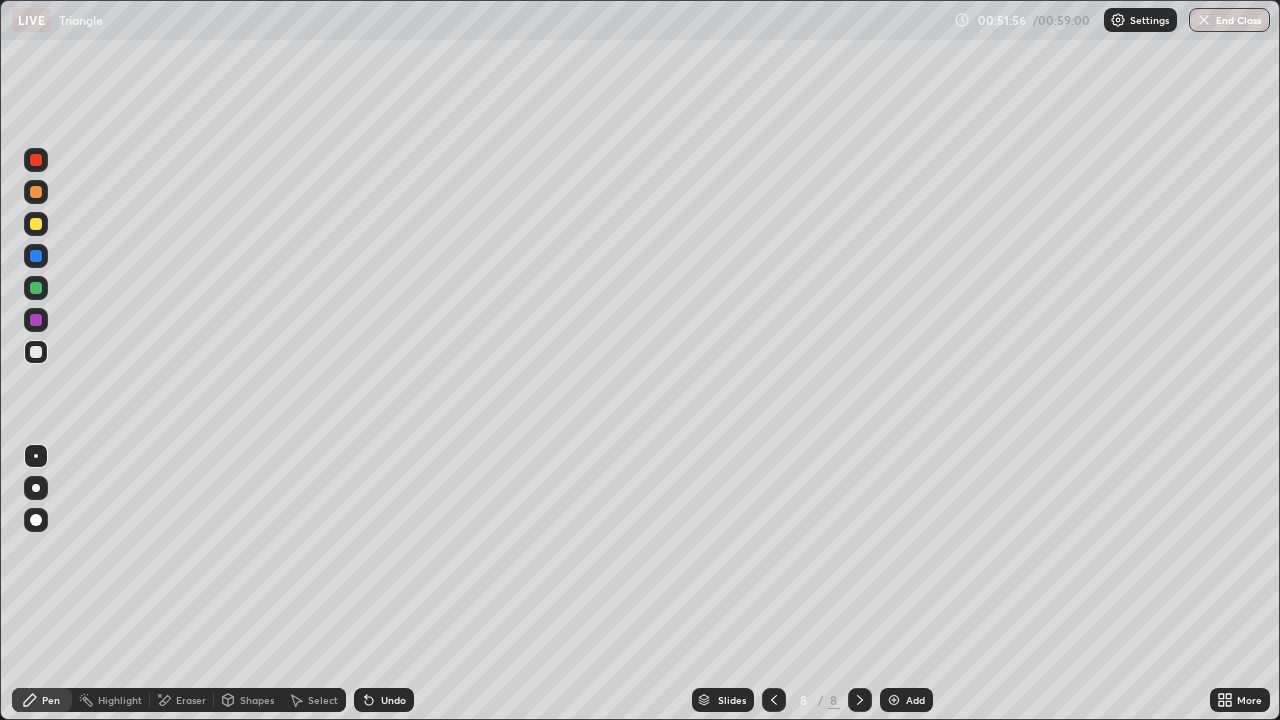 click at bounding box center (36, 352) 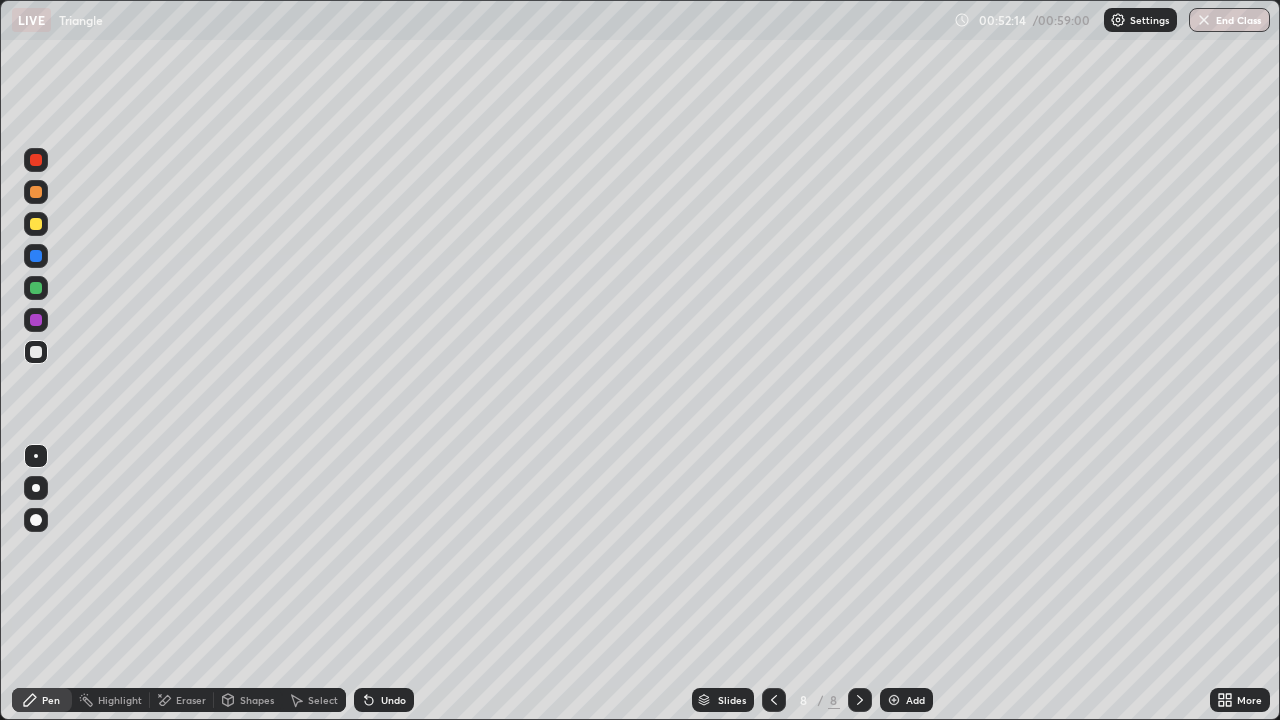 click at bounding box center [36, 352] 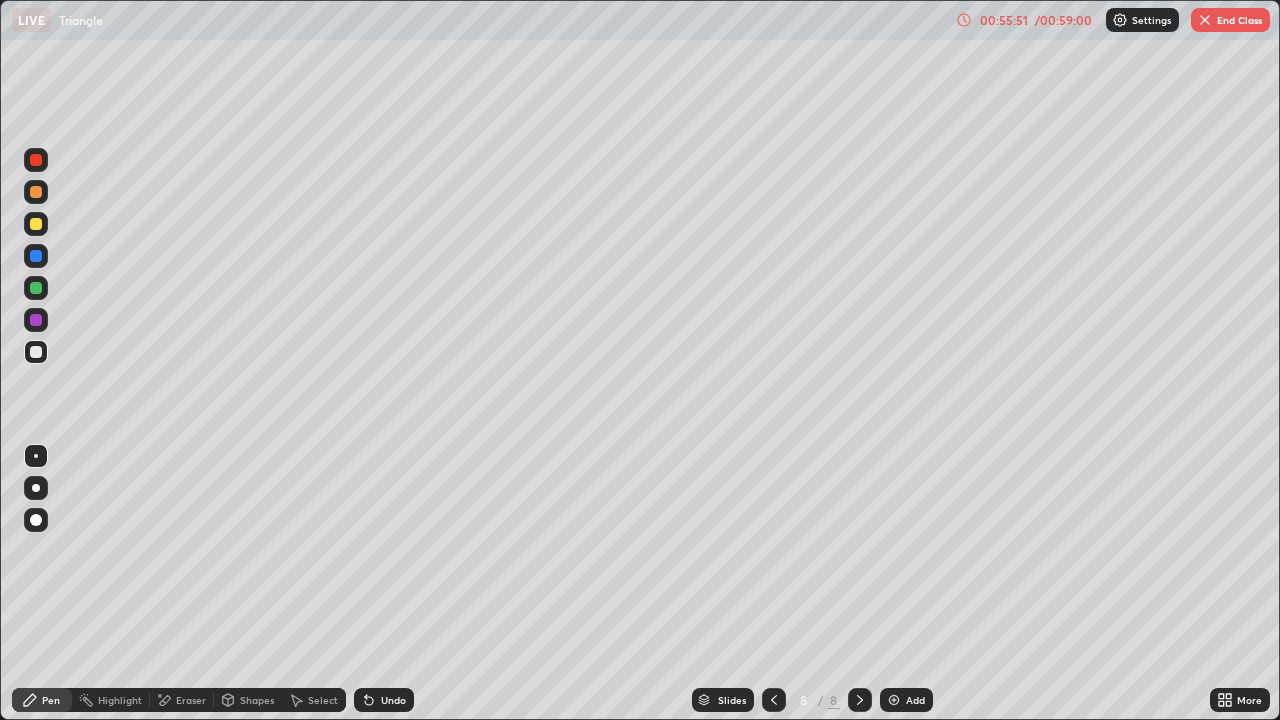 click on "End Class" at bounding box center (1230, 20) 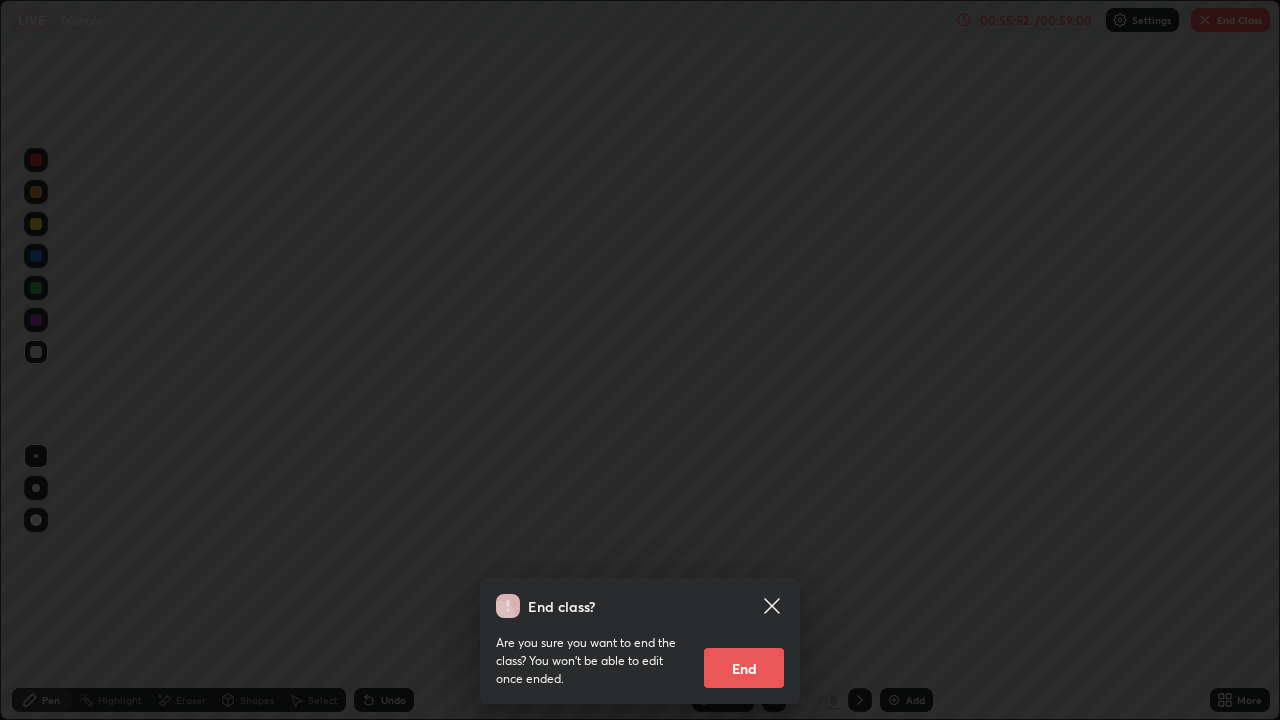click on "End" at bounding box center [744, 668] 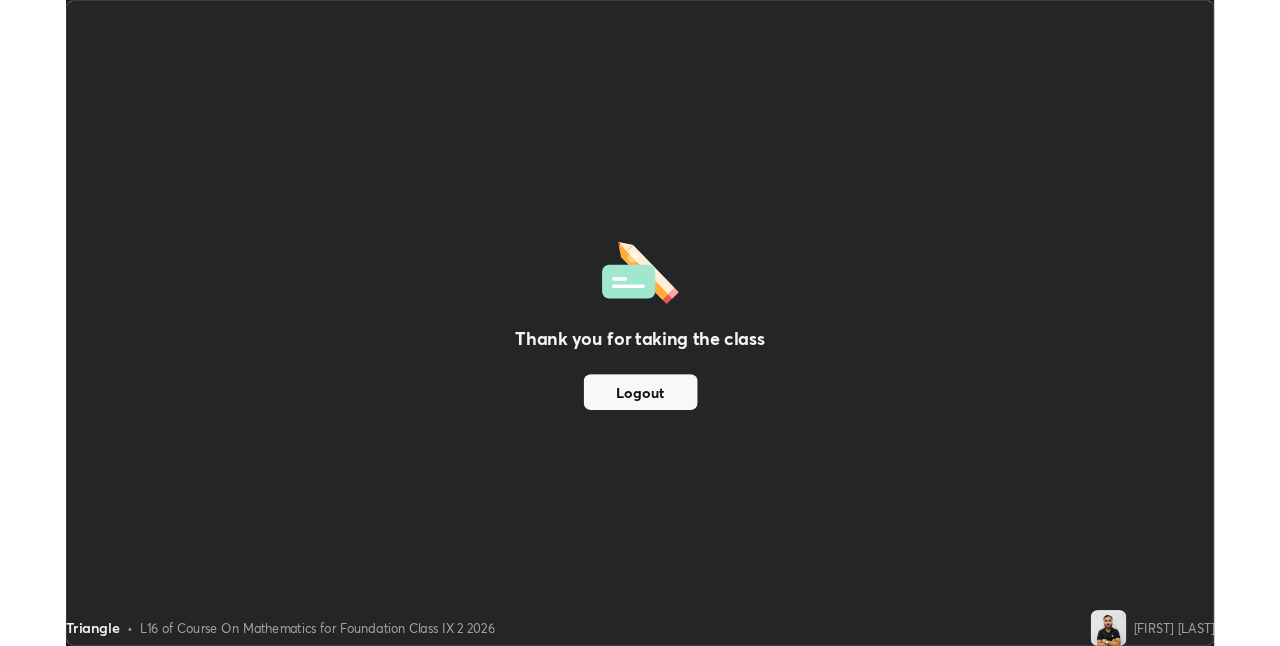 scroll, scrollTop: 646, scrollLeft: 1280, axis: both 